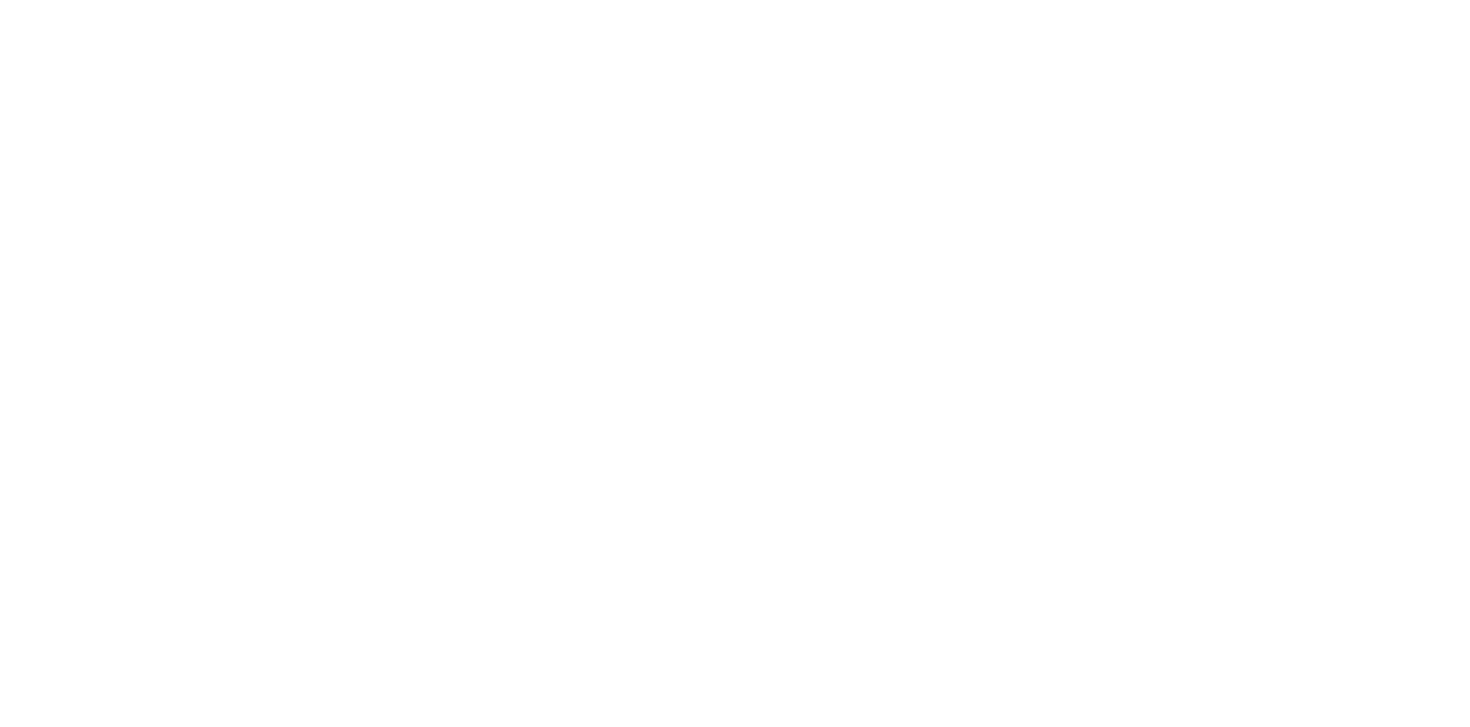 scroll, scrollTop: 0, scrollLeft: 0, axis: both 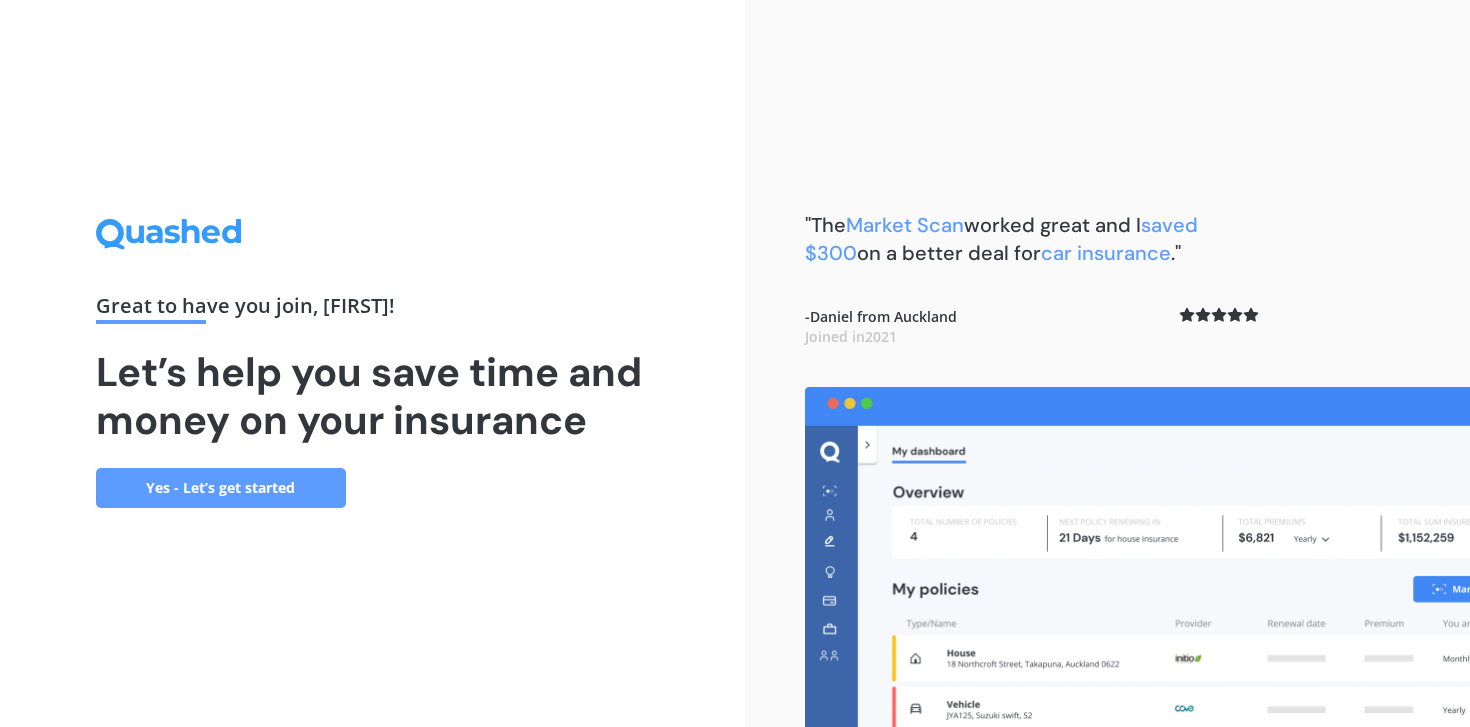 click on "Yes - Let’s get started" at bounding box center (221, 488) 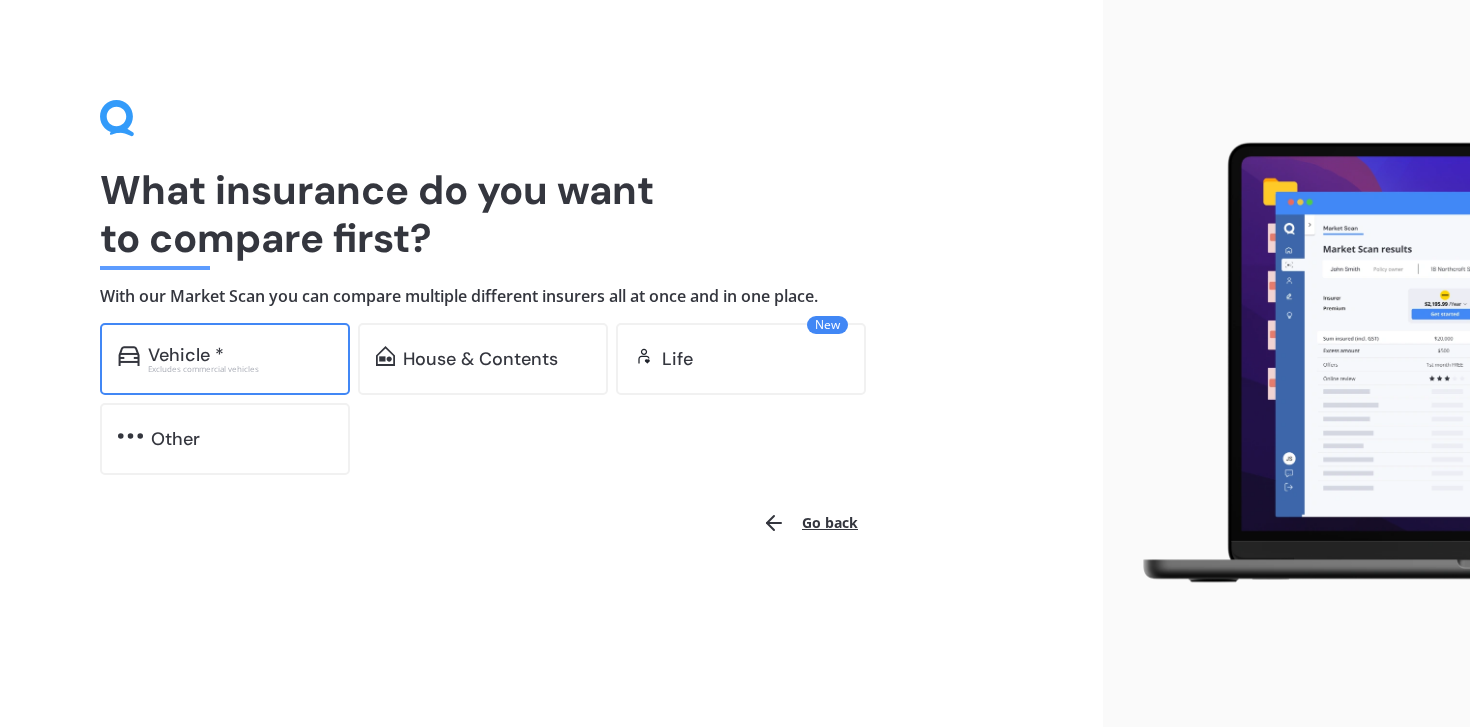 click on "Vehicle * Excludes commercial vehicles" at bounding box center [225, 359] 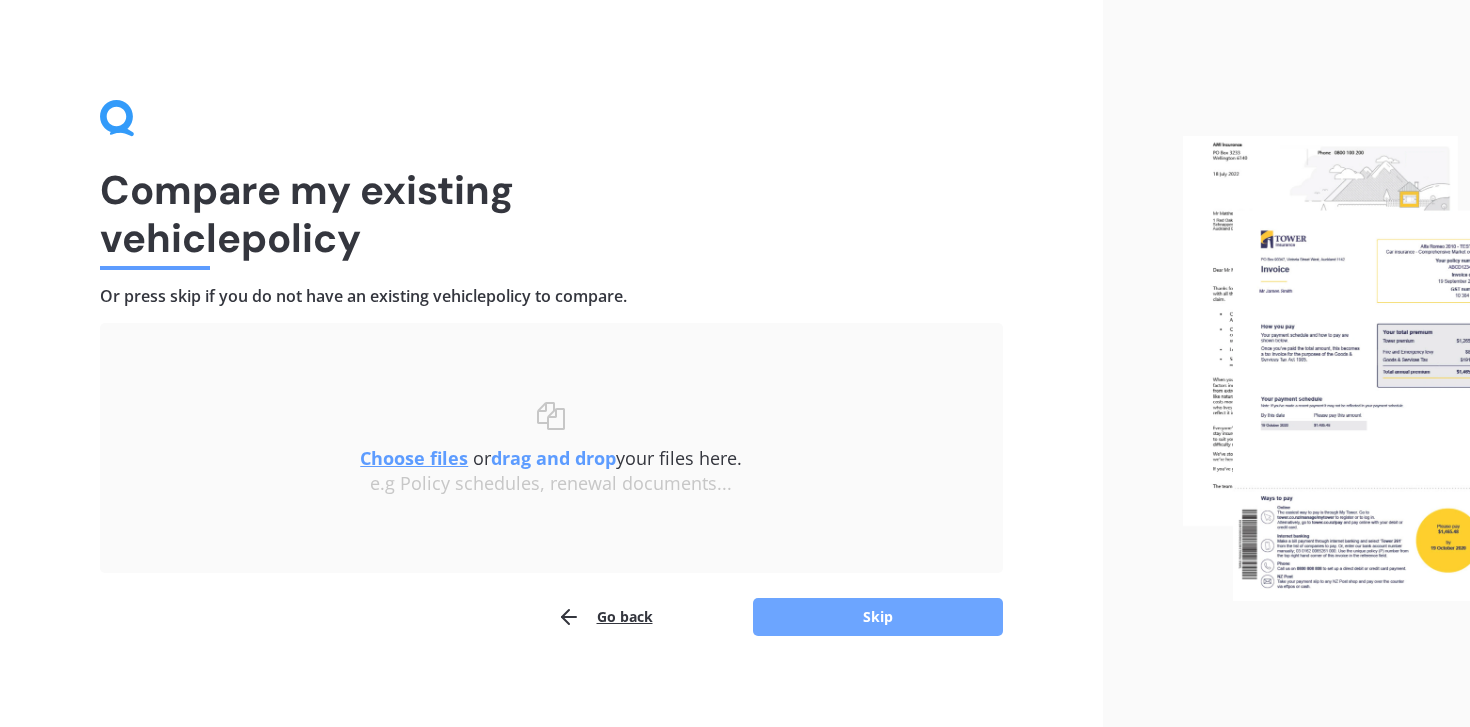 click on "Skip" at bounding box center [878, 617] 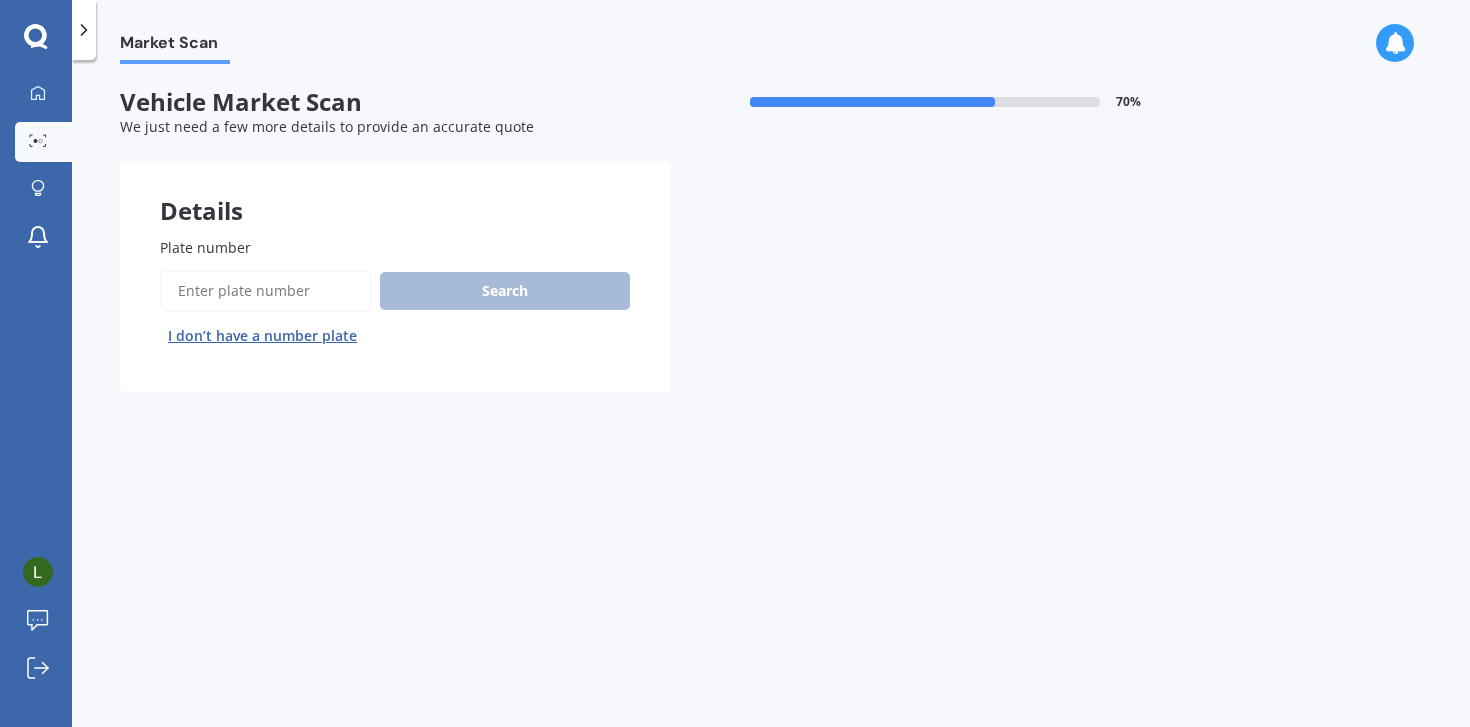 click on "Plate number" at bounding box center (266, 291) 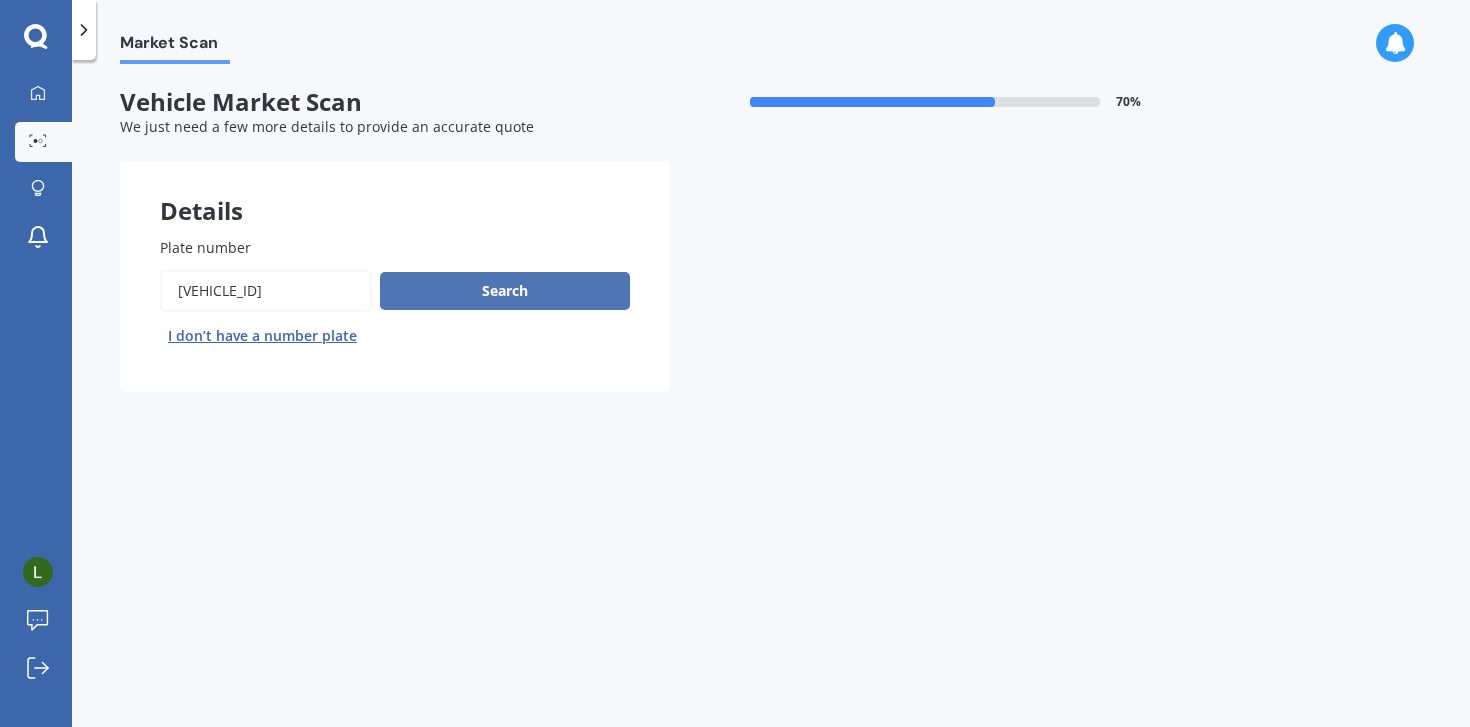 type on "[VEHICLE_ID]" 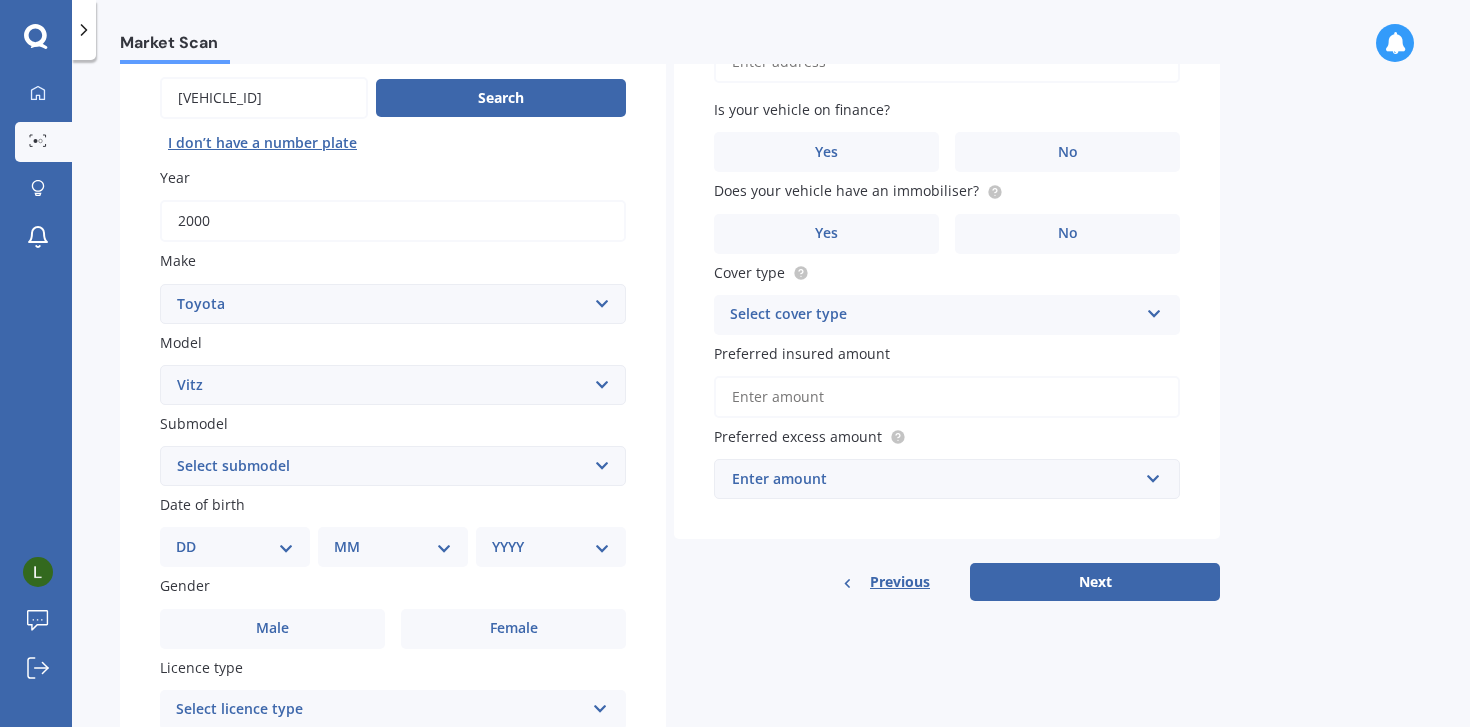 scroll, scrollTop: 198, scrollLeft: 0, axis: vertical 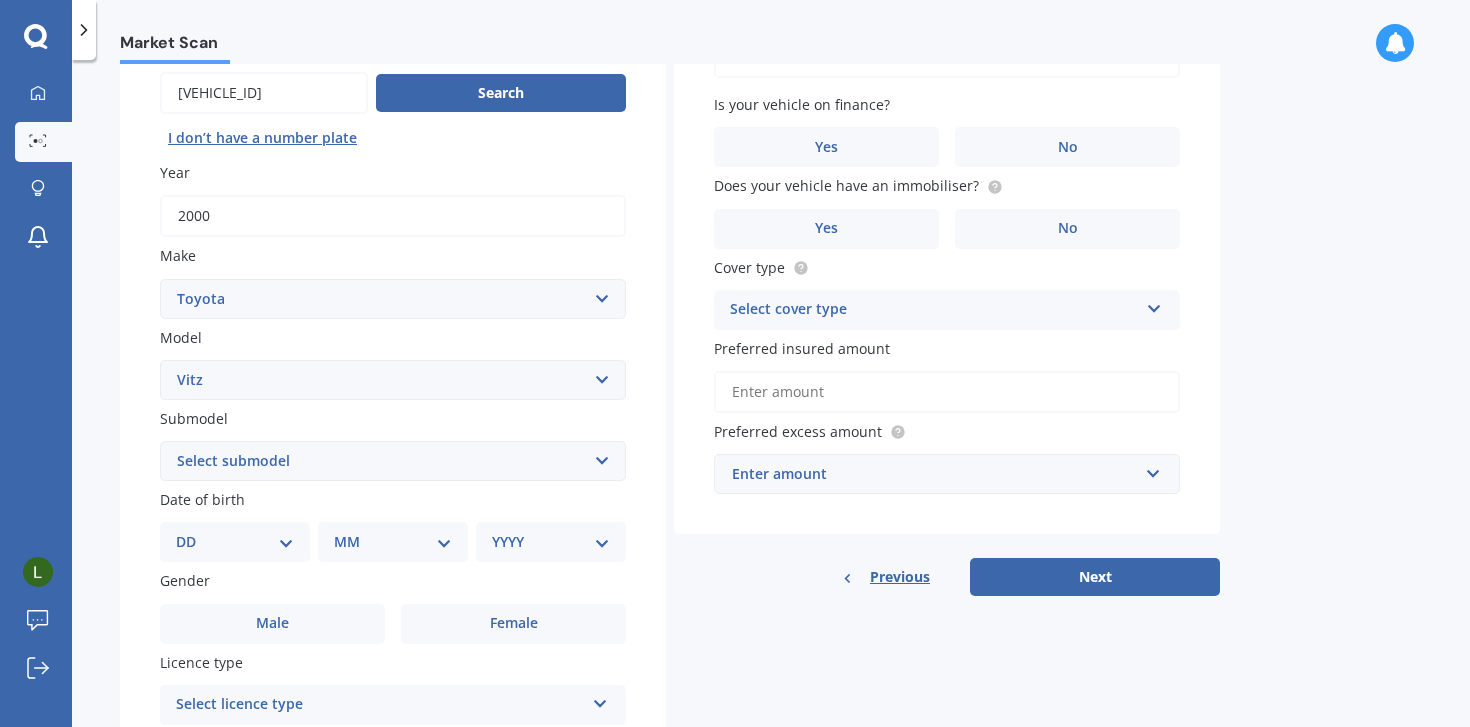 click on "Select cover type" at bounding box center [380, 705] 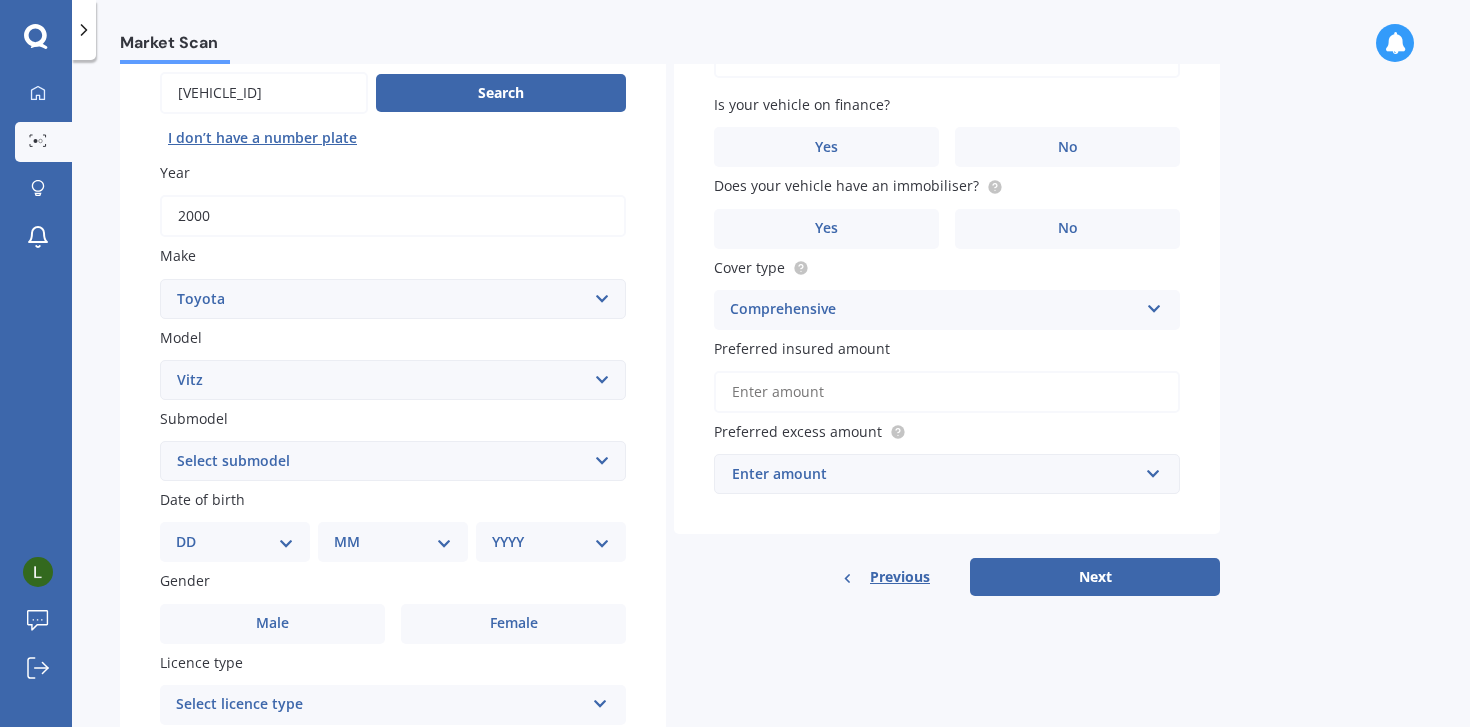 click on "Details Plate number Search I don’t have a number plate Year 2000 Make Select make AC ALFA ROMEO ASTON MARTIN AUDI AUSTIN BEDFORD Bentley BMW BYD CADILLAC CAN-AM CHERY CHEVROLET CHRYSLER Citroen CRUISEAIR CUPRA DAEWOO DAIHATSU DAIMLER DAMON DIAHATSU DODGE EXOCET FACTORY FIVE FERRARI FIAT Fiord FLEETWOOD FORD FOTON FRASER GEELY GENESIS GEORGIE BOY GMC GREAT WALL GWM HAVAL HILLMAN HINO HOLDEN HOLIDAY RAMBLER HONDA HUMMER HYUNDAI INFINITI ISUZU IVECO JAC JAECOO JAGUAR JEEP KGM KIA LADA LAMBORGHINI LANCIA LANDROVER LDV LEXUS LINCOLN LOTUS LUNAR M.G M.G. MAHINDRA MASERATI MAZDA MCLAREN MERCEDES AMG Mercedes Benz MERCEDES-AMG MERCURY MINI MITSUBISHI MORGAN MORRIS NEWMAR NISSAN OMODA OPEL OXFORD PEUGEOT Plymouth Polestar PONTIAC PORSCHE PROTON RAM Range Rover Rayne RENAULT ROLLS ROYCE ROVER SAAB SATURN SEAT SHELBY SKODA SMART SSANGYONG SUBARU SUZUKI TATA TESLA TIFFIN Toyota TRIUMPH TVR Vauxhall VOLKSWAGEN VOLVO WESTFIELD WINNEBAGO ZX Model Select model 4 Runner 86 Allex Allion Alphard Altezza Aqua Aristo Aurion bB" at bounding box center (670, 445) 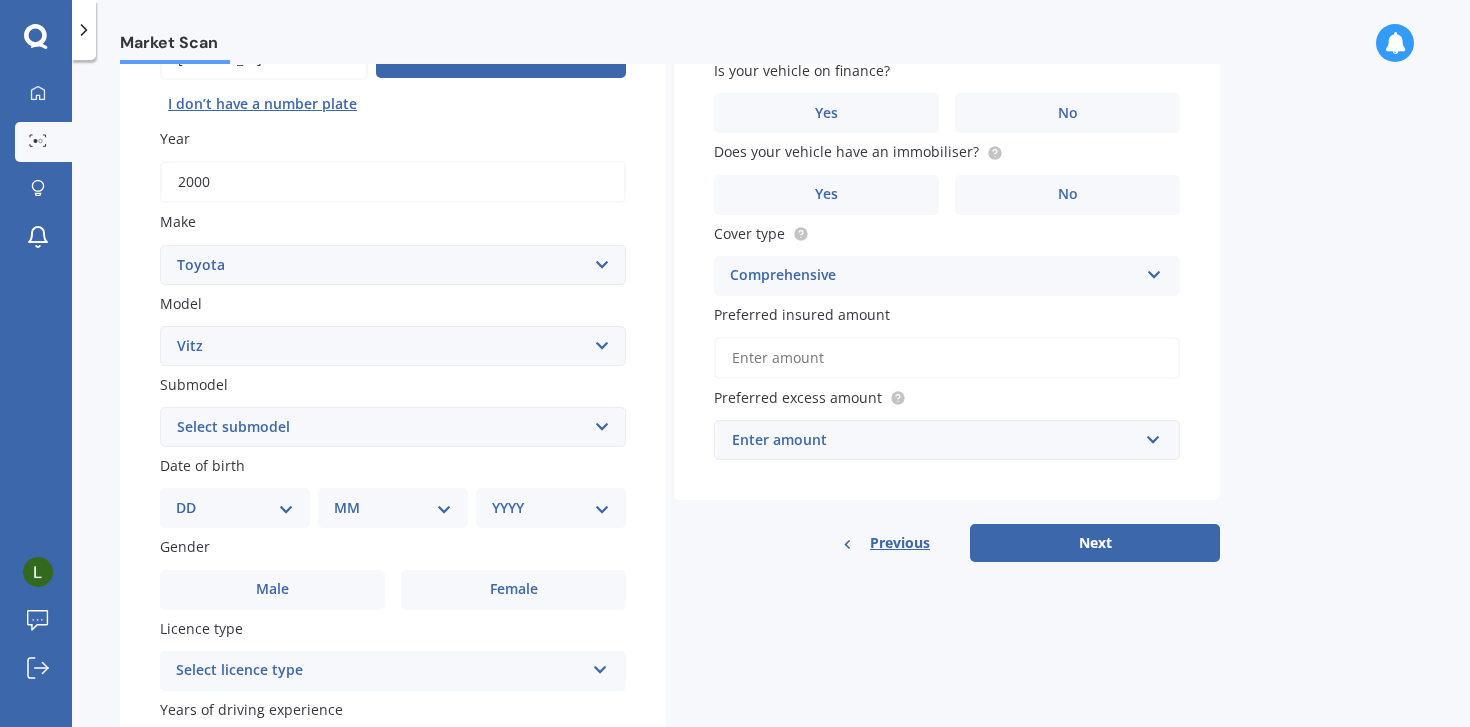 scroll, scrollTop: 233, scrollLeft: 0, axis: vertical 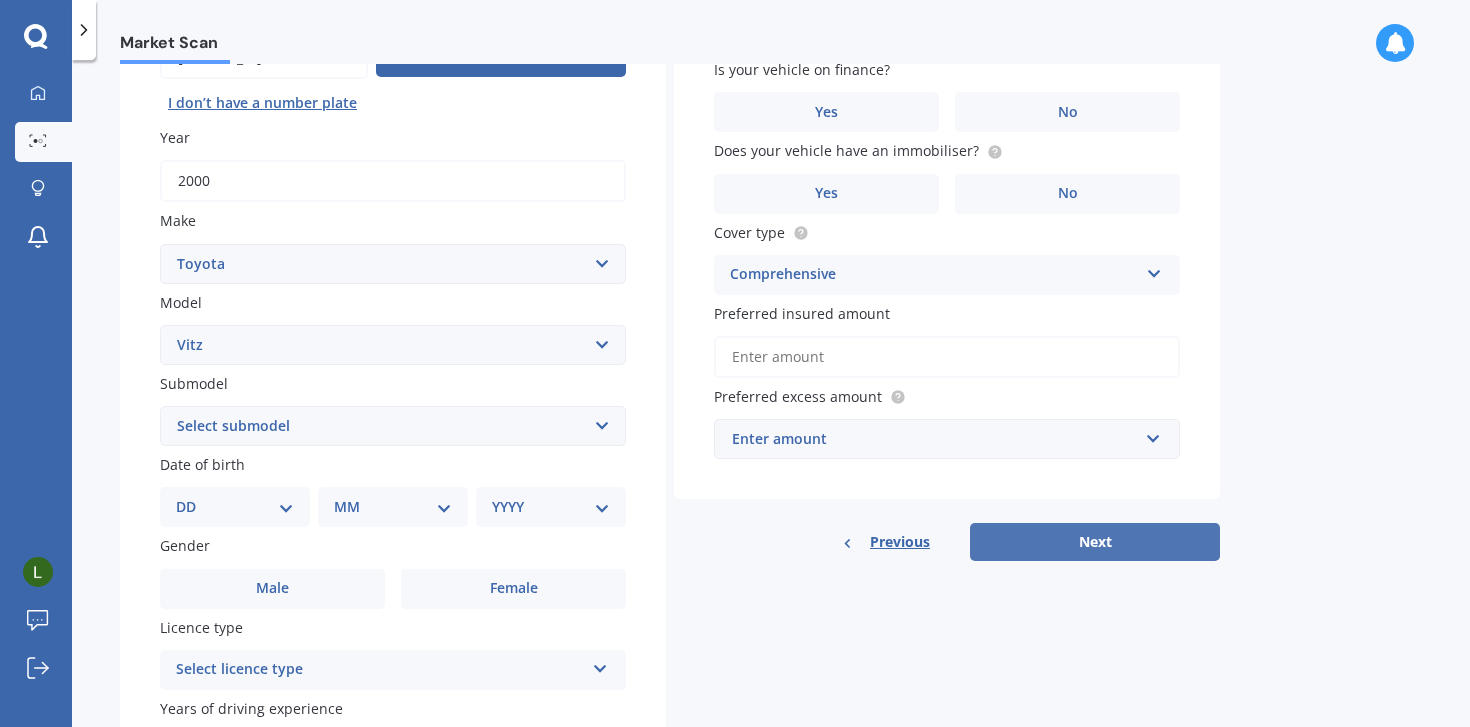 click on "Next" at bounding box center (1095, 542) 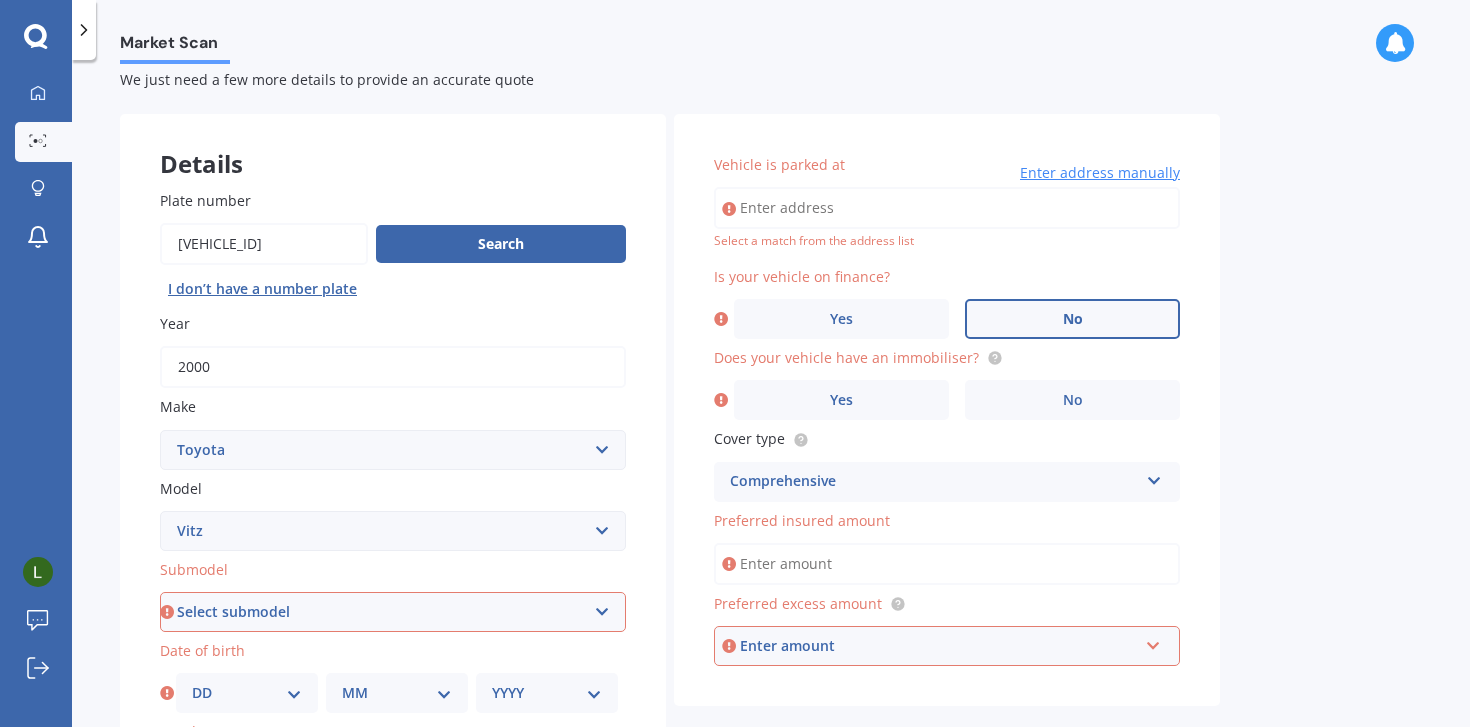 scroll, scrollTop: 46, scrollLeft: 0, axis: vertical 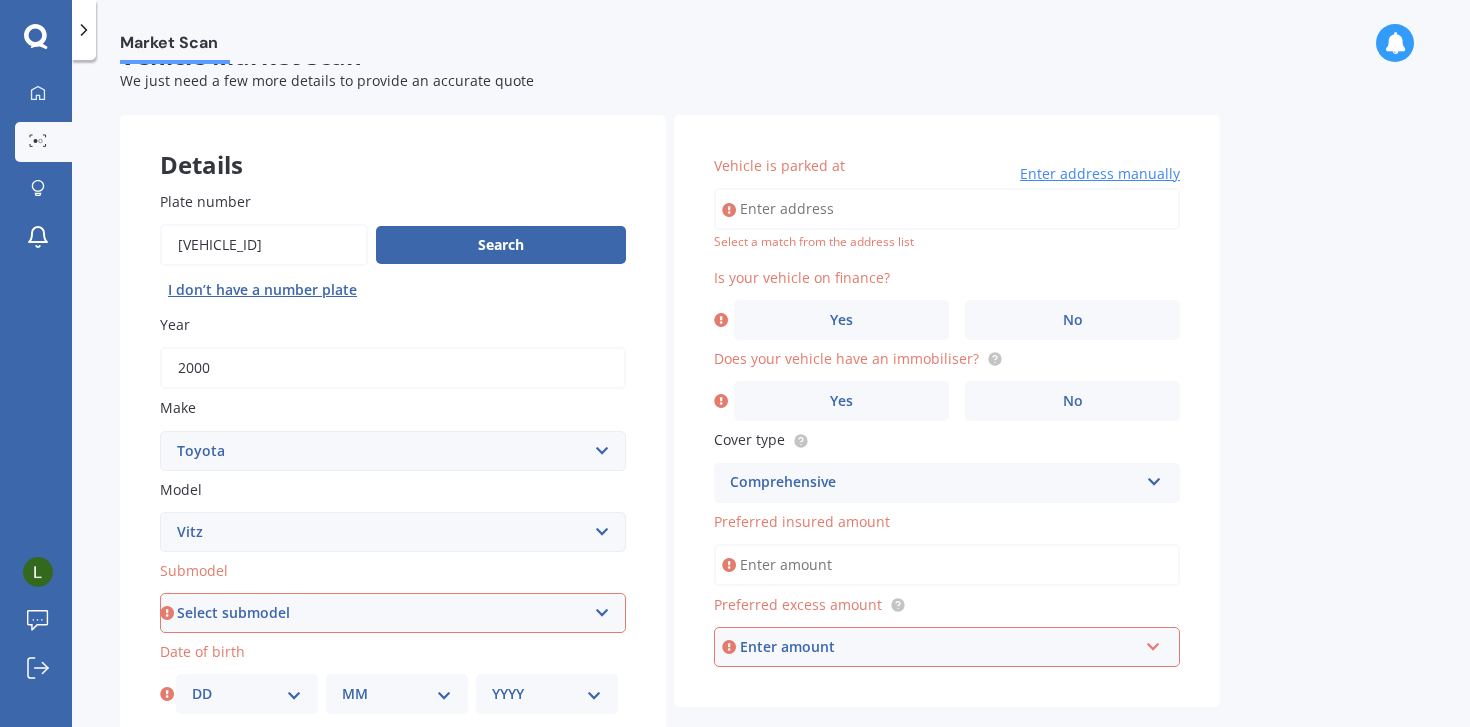 click on "Vehicle is parked at" at bounding box center [947, 209] 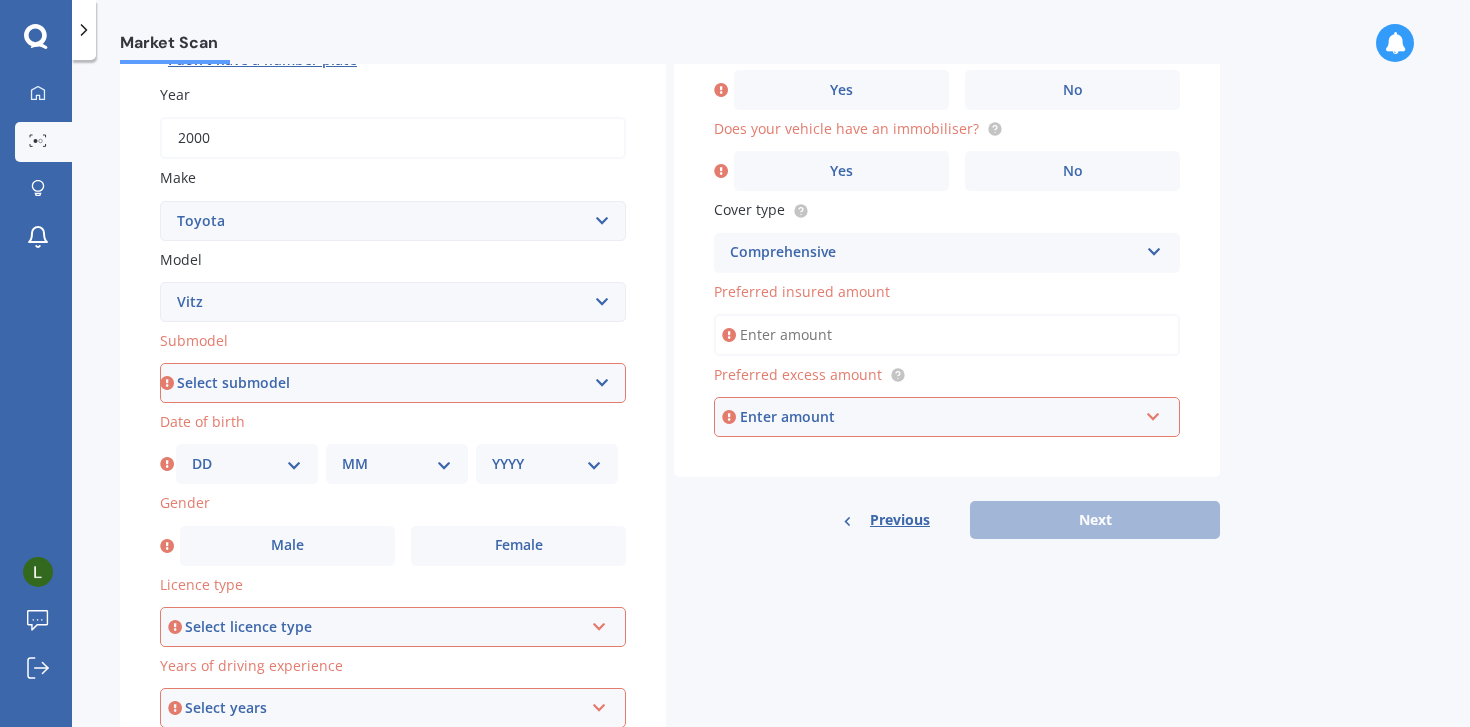scroll, scrollTop: 308, scrollLeft: 0, axis: vertical 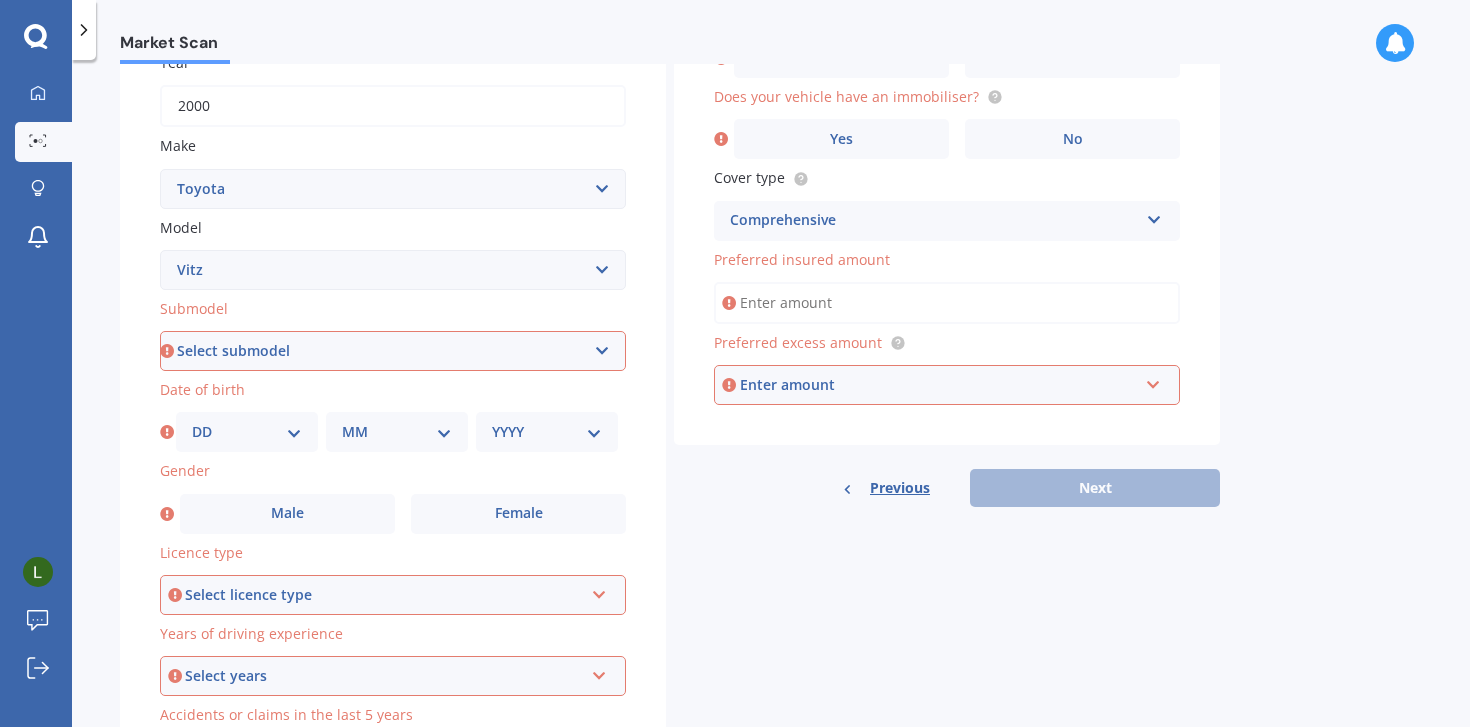 click on "Select submodel (All) Hybrid RS RS Turbo" at bounding box center (393, 351) 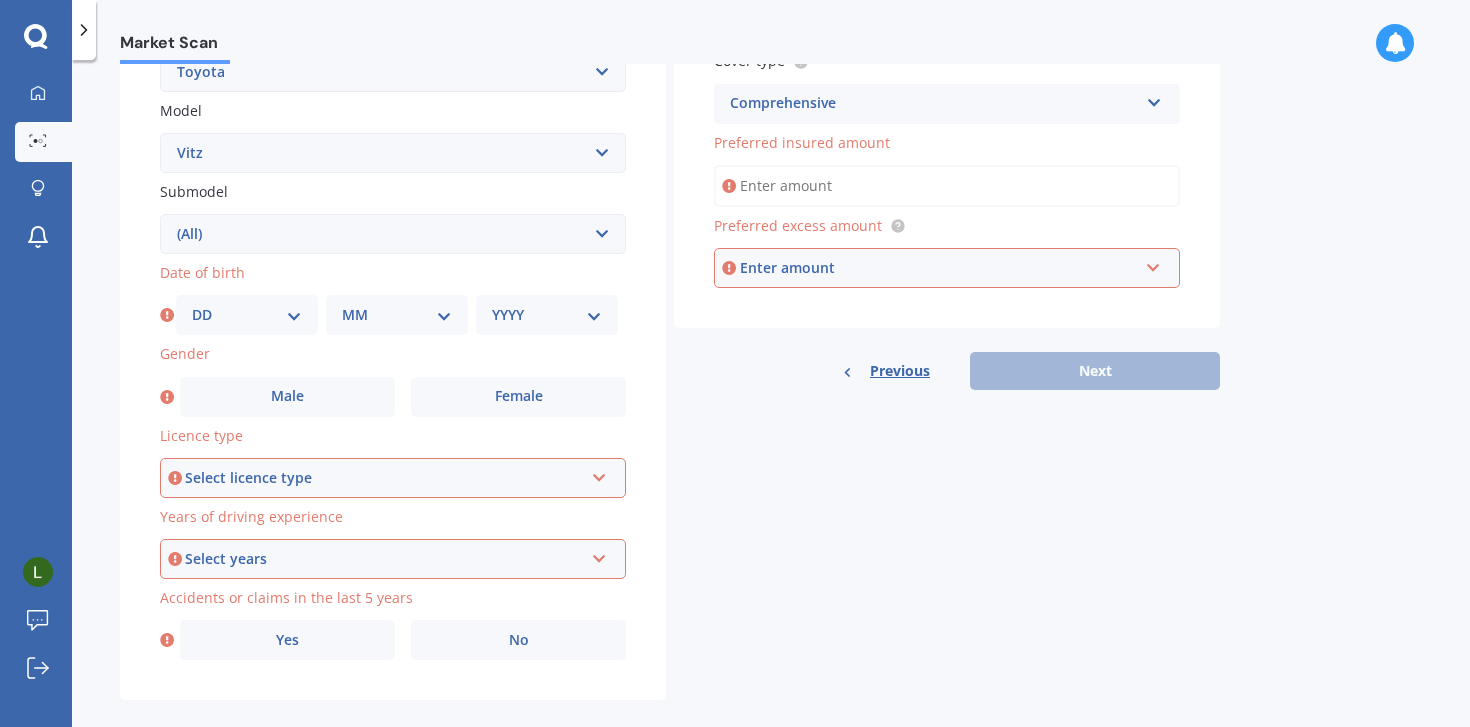 scroll, scrollTop: 446, scrollLeft: 0, axis: vertical 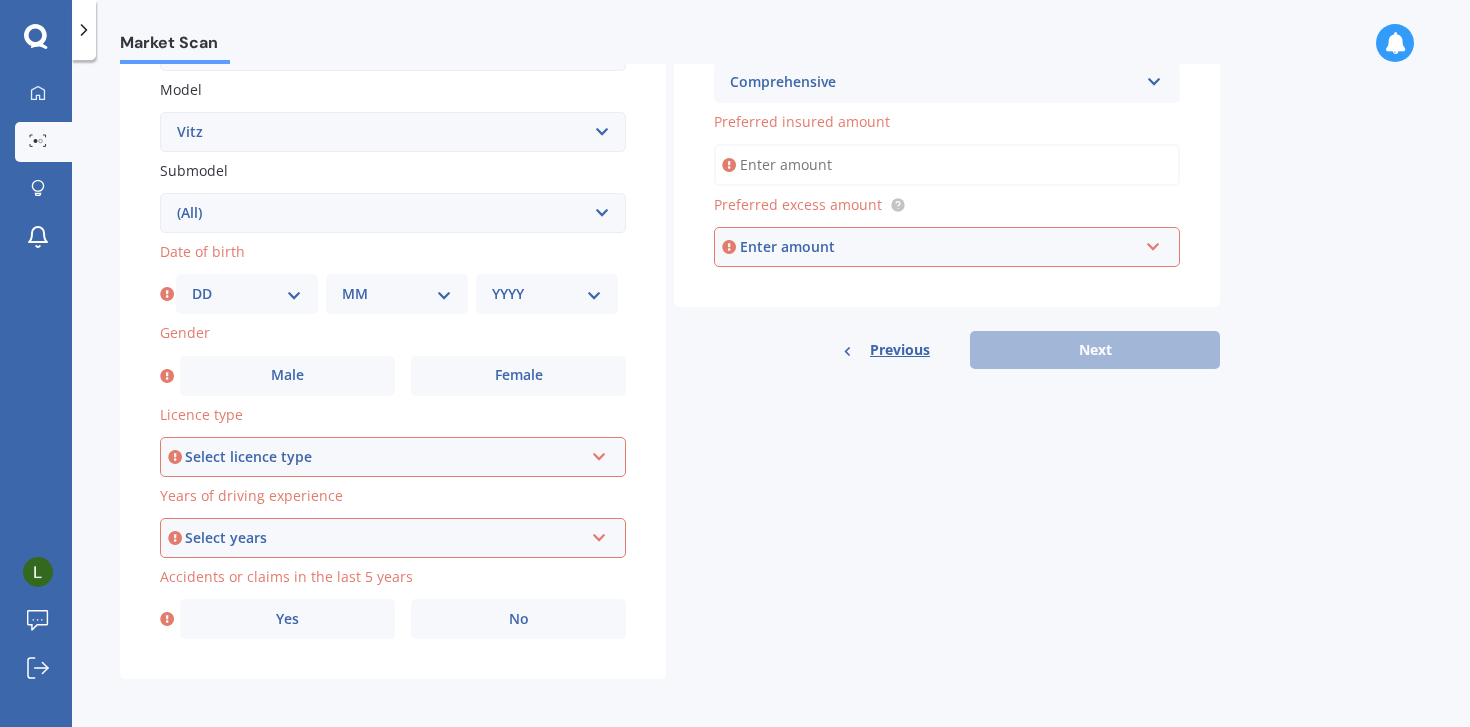 click on "DD 01 02 03 04 05 06 07 08 09 10 11 12 13 14 15 16 17 18 19 20 21 22 23 24 25 26 27 28 29 30 31" at bounding box center (247, 294) 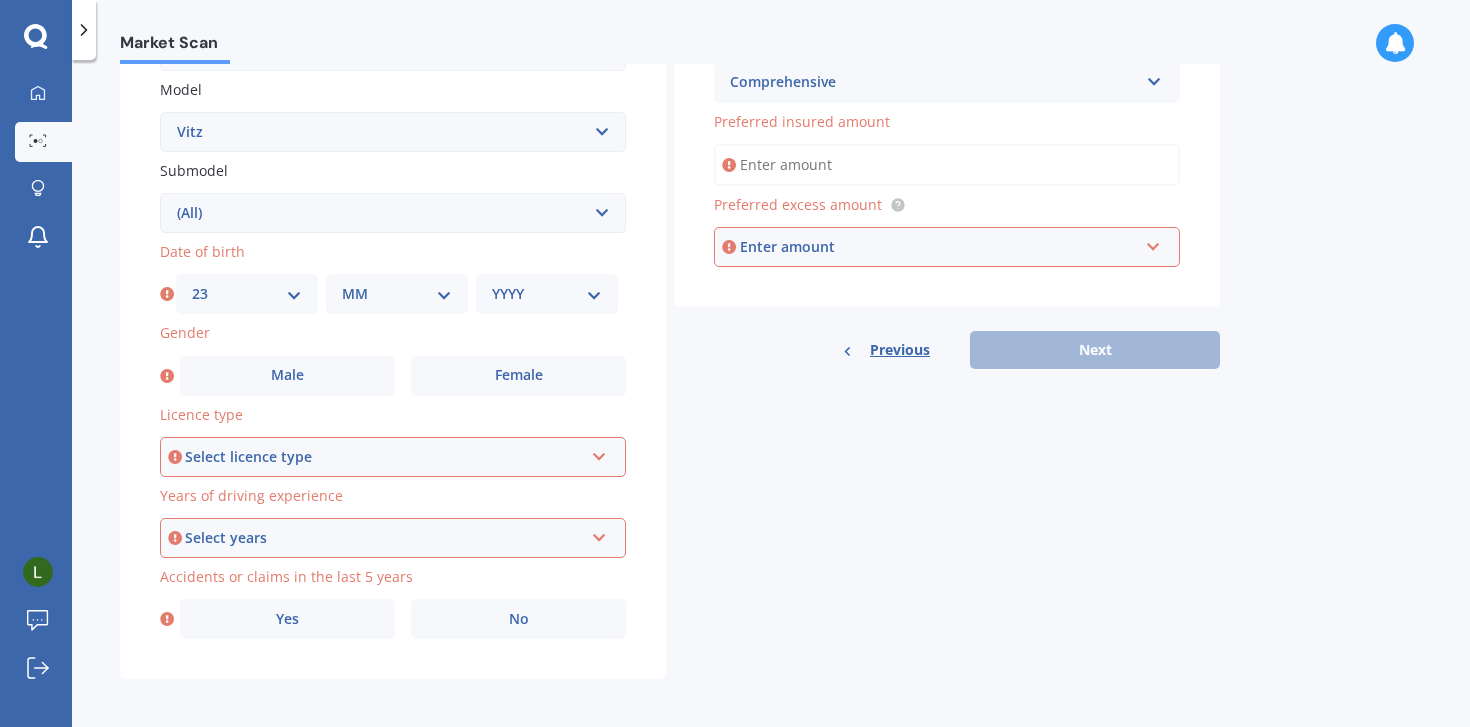 click on "MM 01 02 03 04 05 06 07 08 09 10 11 12" at bounding box center (397, 294) 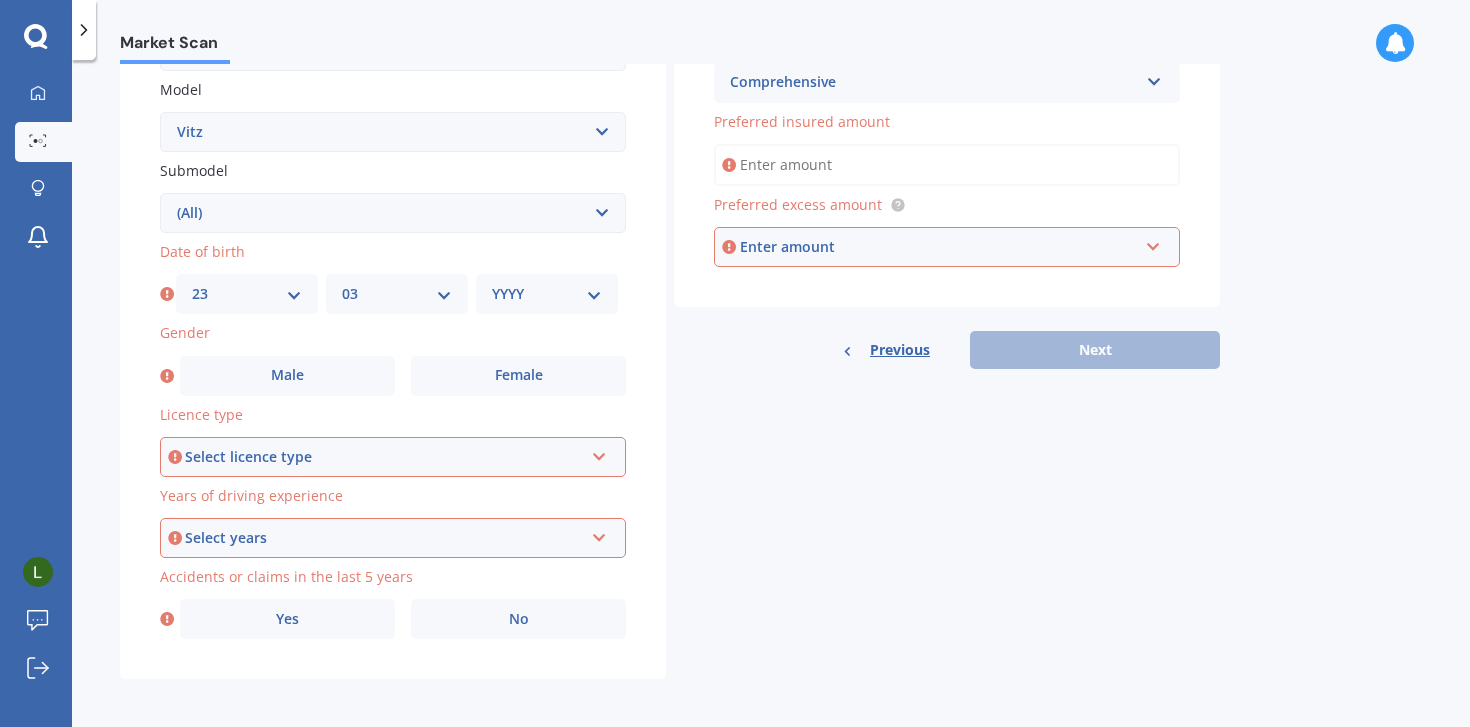 click on "YYYY 2025 2024 2023 2022 2021 2020 2019 2018 2017 2016 2015 2014 2013 2012 2011 2010 2009 2008 2007 2006 2005 2004 2003 2002 2001 2000 1999 1998 1997 1996 1995 1994 1993 1992 1991 1990 1989 1988 1987 1986 1985 1984 1983 1982 1981 1980 1979 1978 1977 1976 1975 1974 1973 1972 1971 1970 1969 1968 1967 1966 1965 1964 1963 1962 1961 1960 1959 1958 1957 1956 1955 1954 1953 1952 1951 1950 1949 1948 1947 1946 1945 1944 1943 1942 1941 1940 1939 1938 1937 1936 1935 1934 1933 1932 1931 1930 1929 1928 1927 1926" at bounding box center (547, 294) 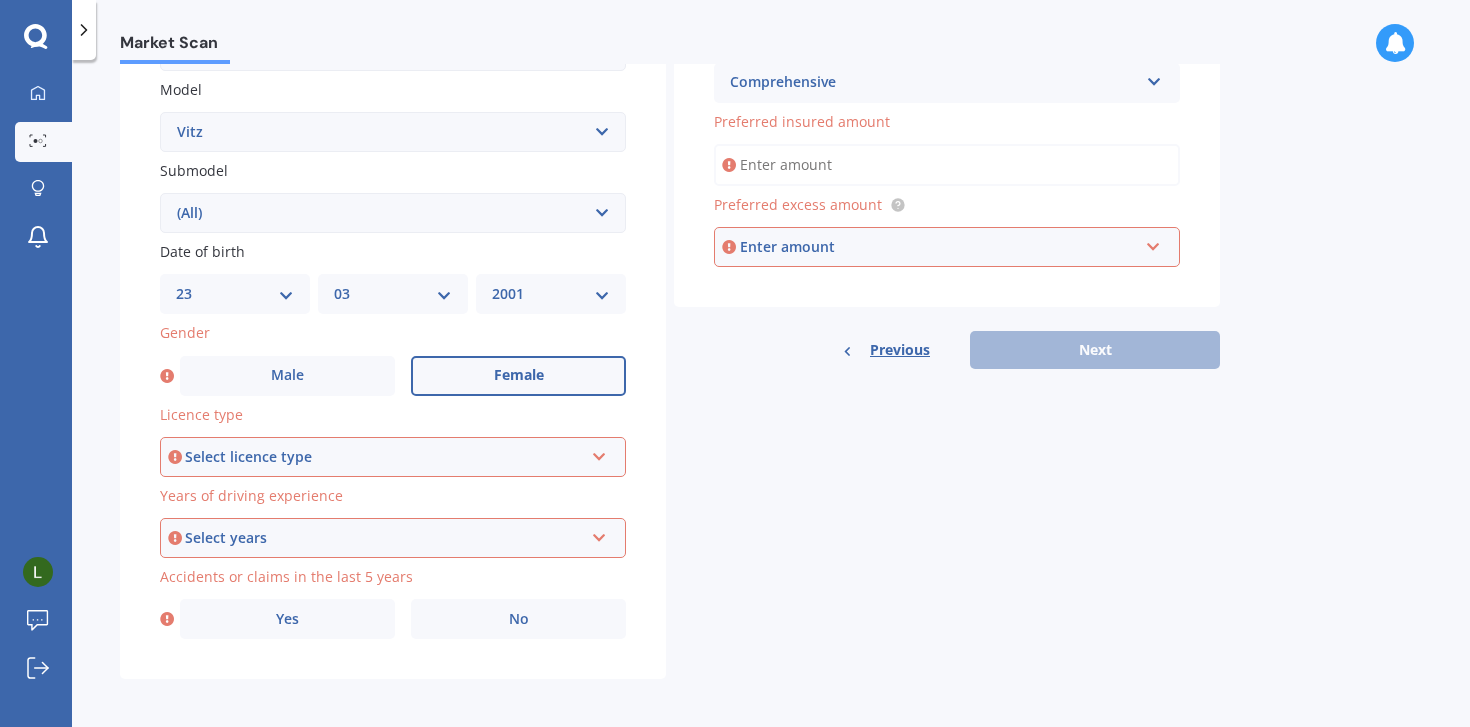 click on "Female" at bounding box center [287, 375] 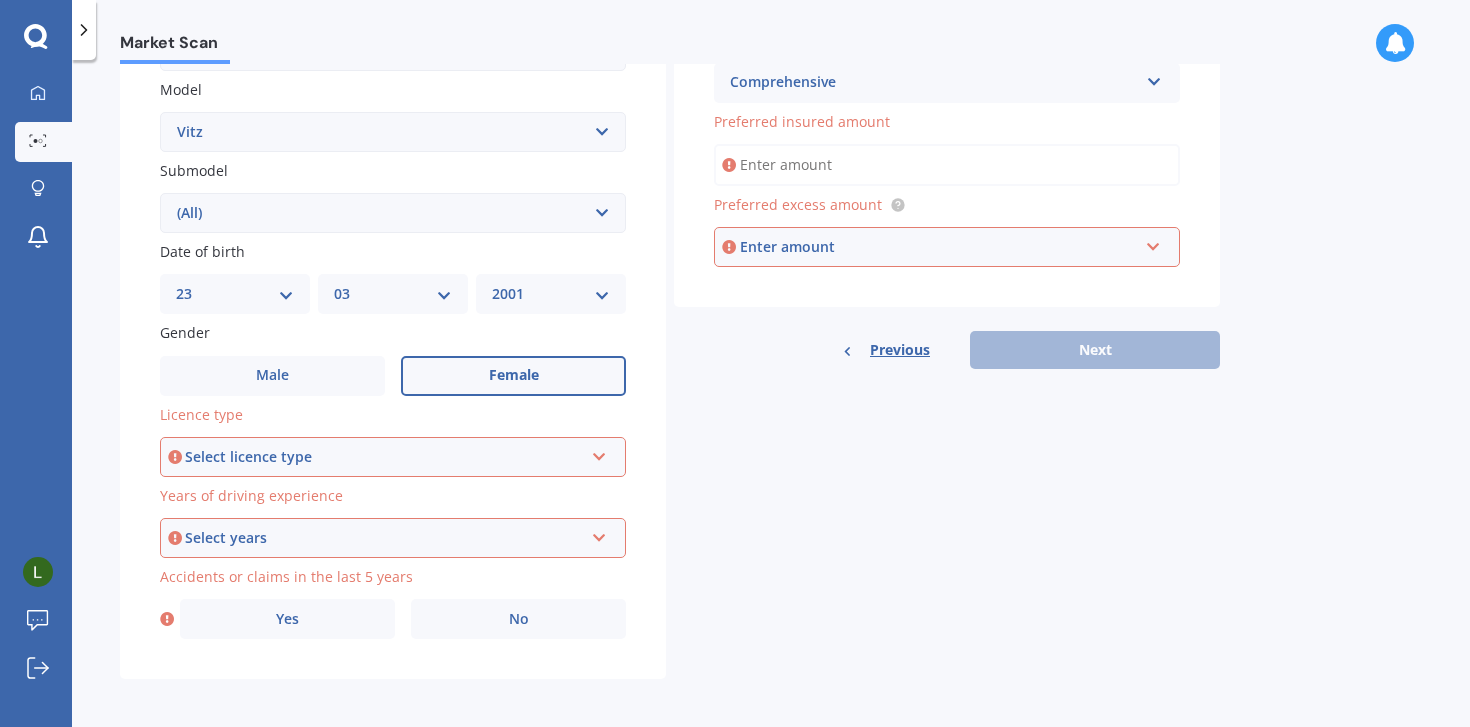 click at bounding box center [599, 453] 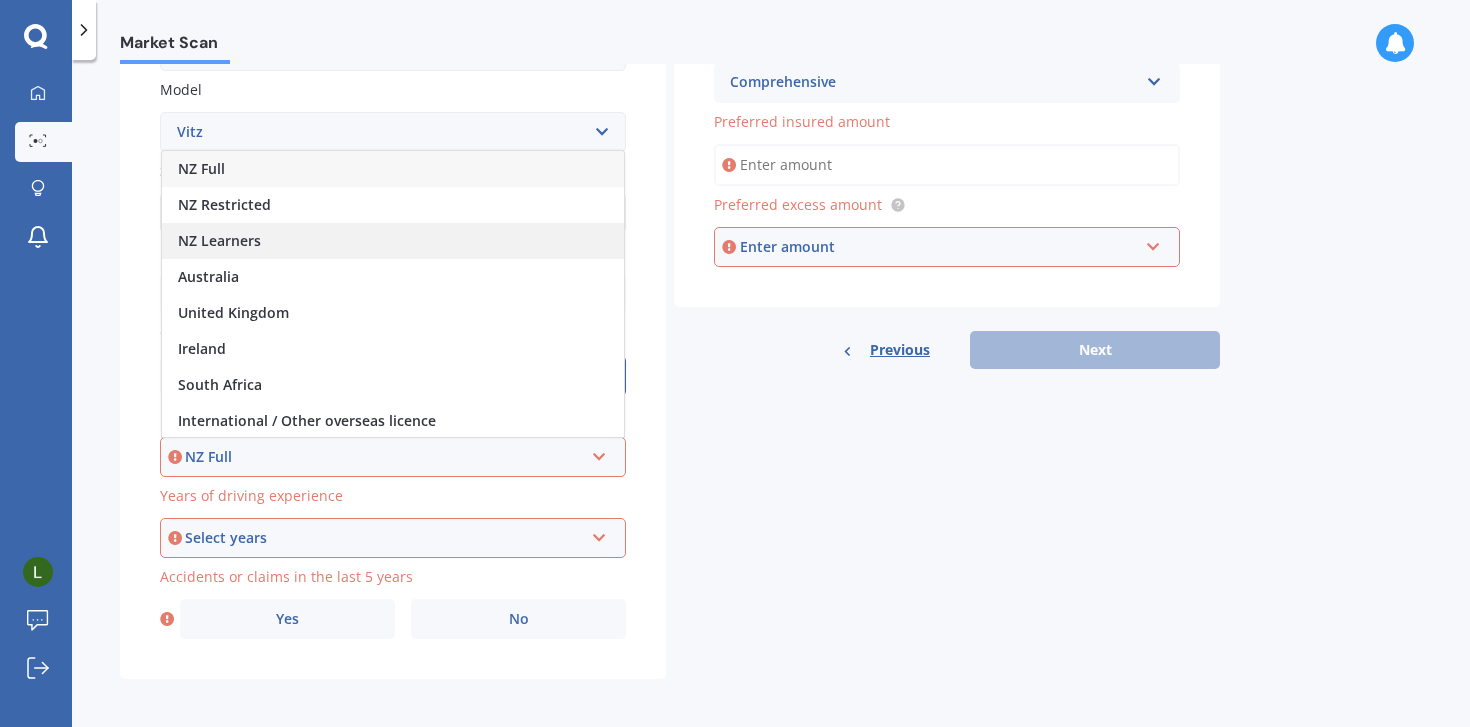 click on "NZ Learners" at bounding box center (393, 241) 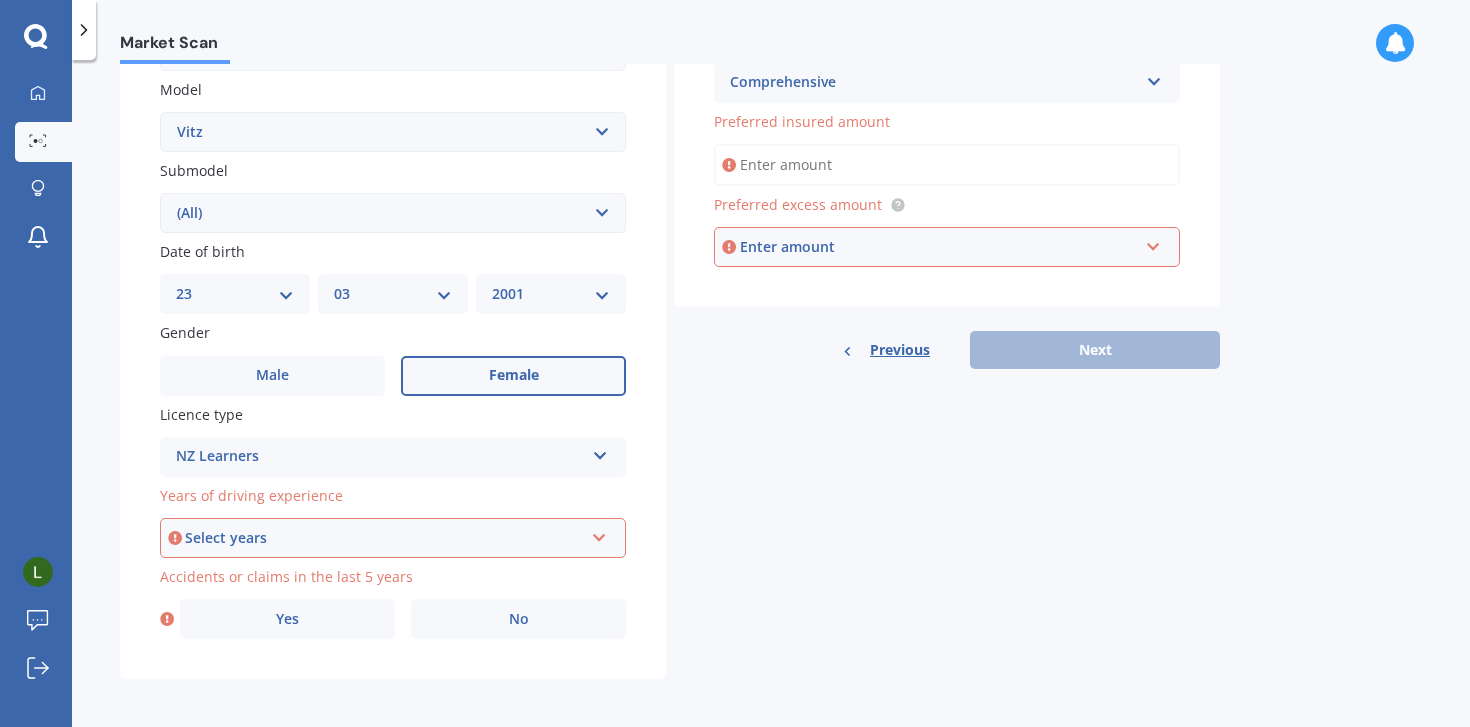 scroll, scrollTop: 455, scrollLeft: 0, axis: vertical 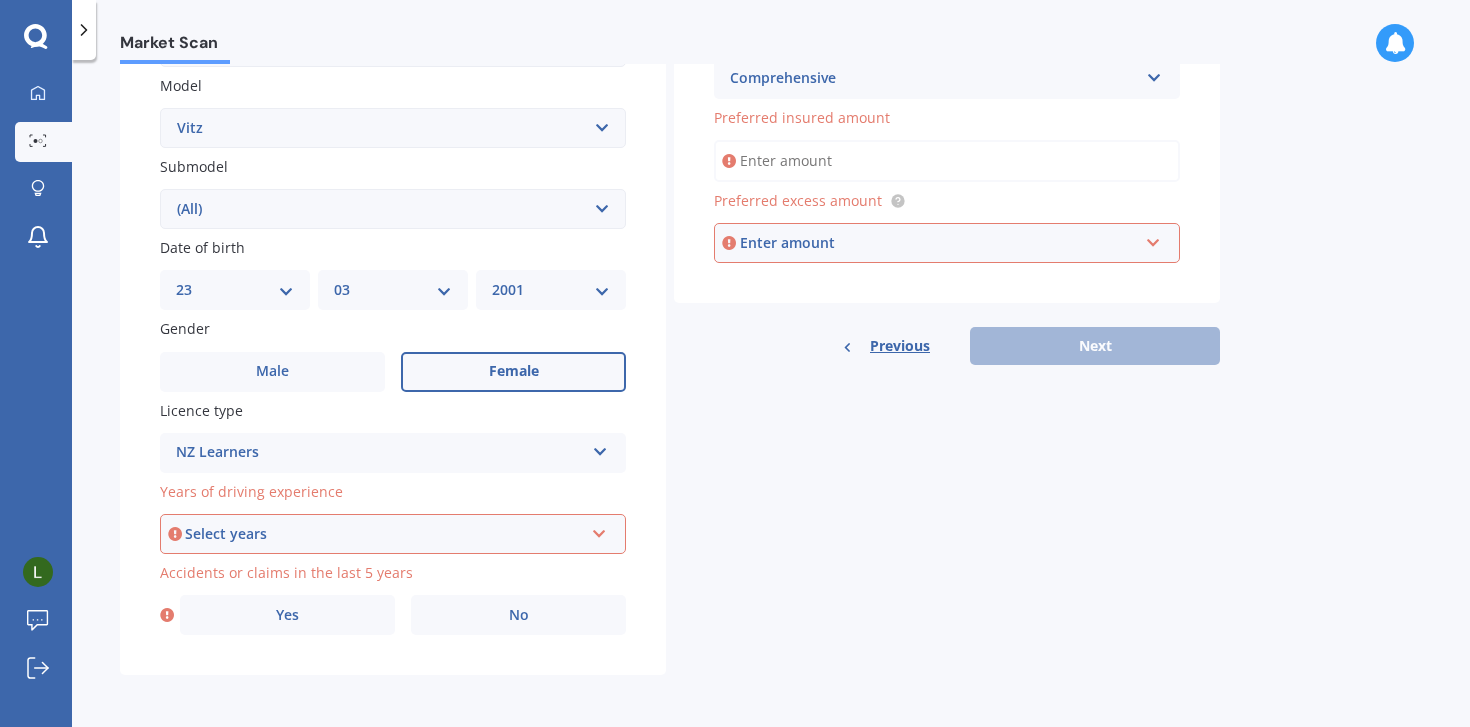 click on "Select years 5 or more years 4 years 3 years 2 years 1 year" at bounding box center (393, 534) 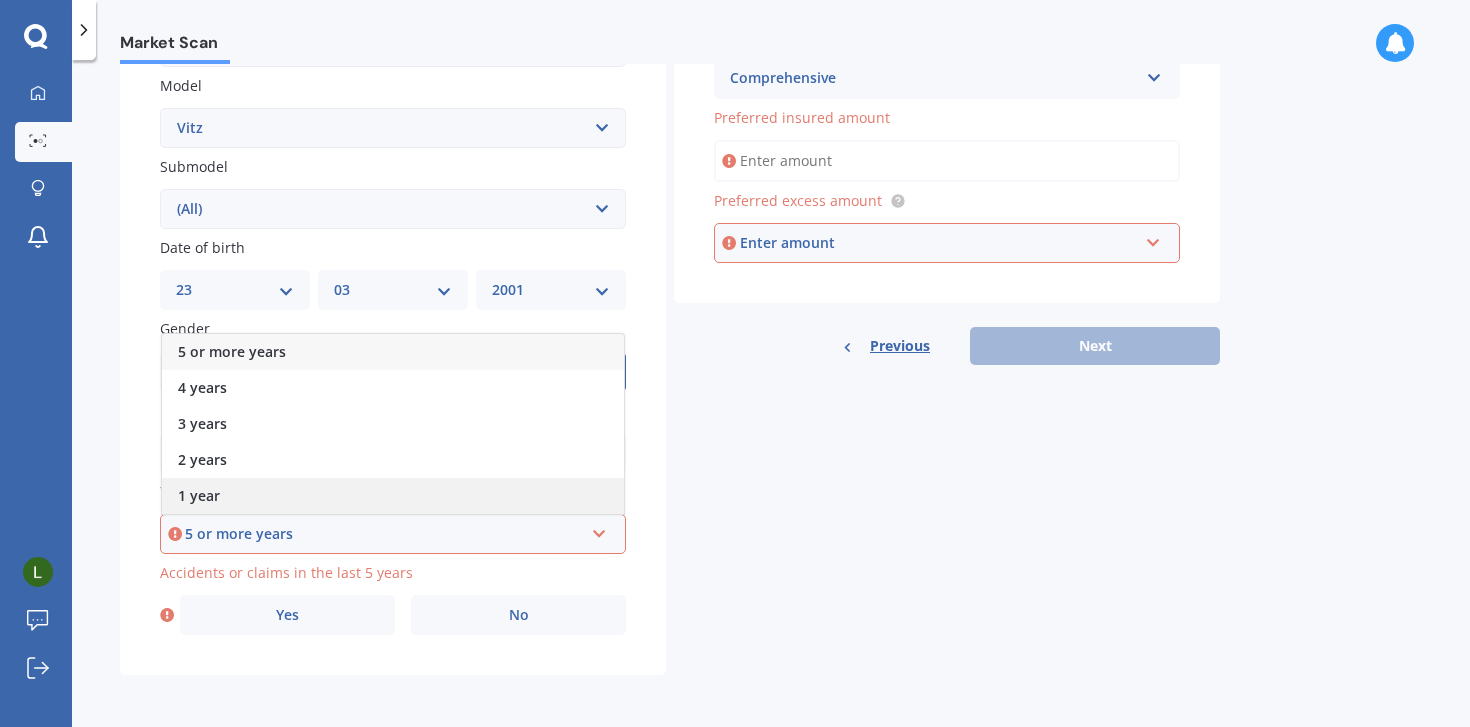 click on "1 year" at bounding box center [393, 496] 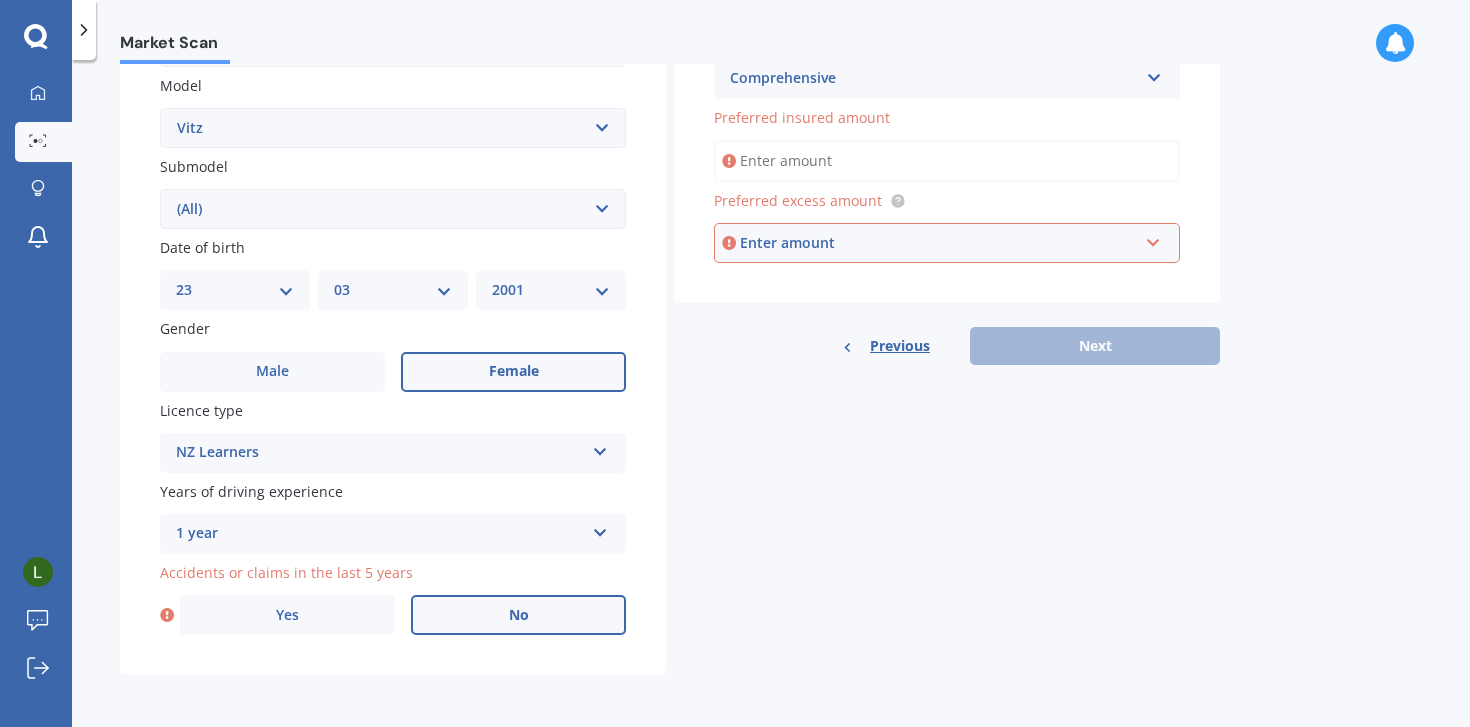 click on "No" at bounding box center [518, 615] 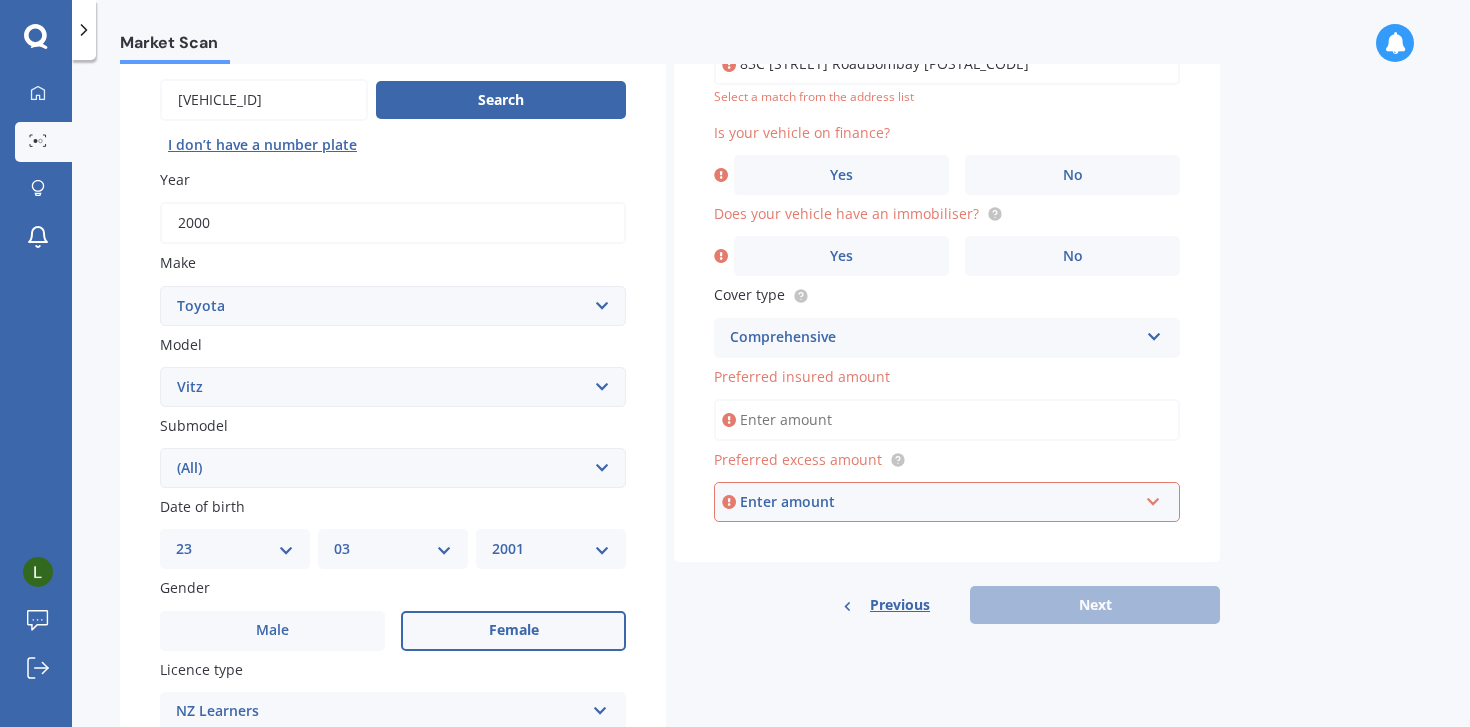 scroll, scrollTop: 137, scrollLeft: 0, axis: vertical 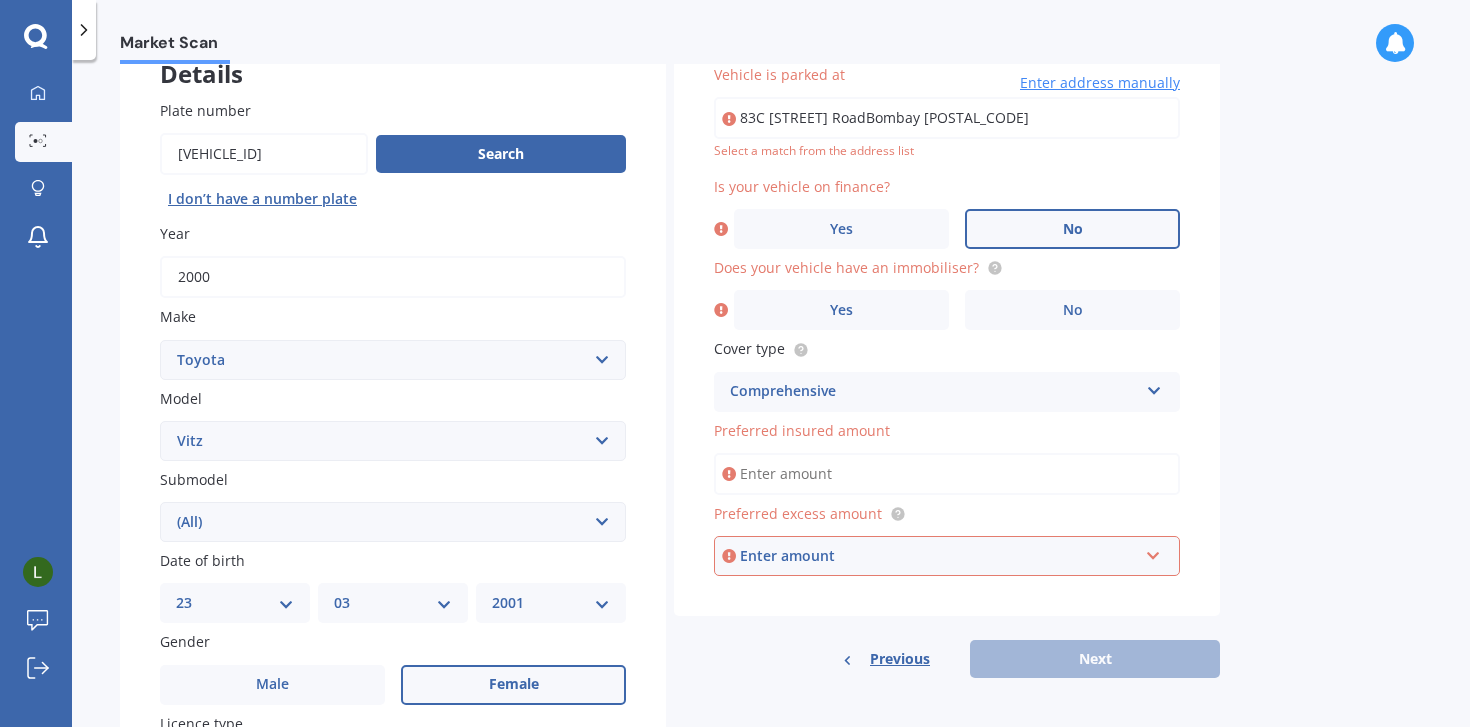 click on "No" at bounding box center (1072, 229) 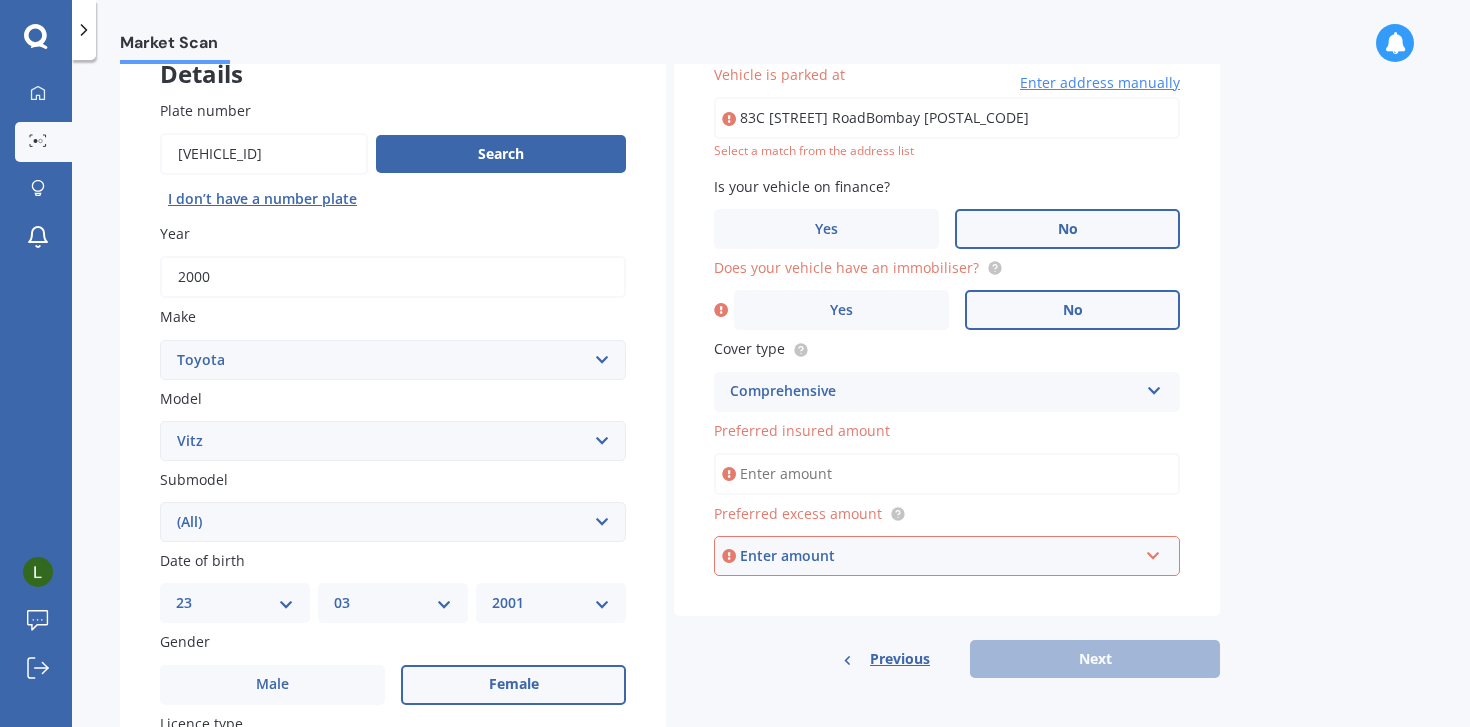 click on "No" at bounding box center (1072, 310) 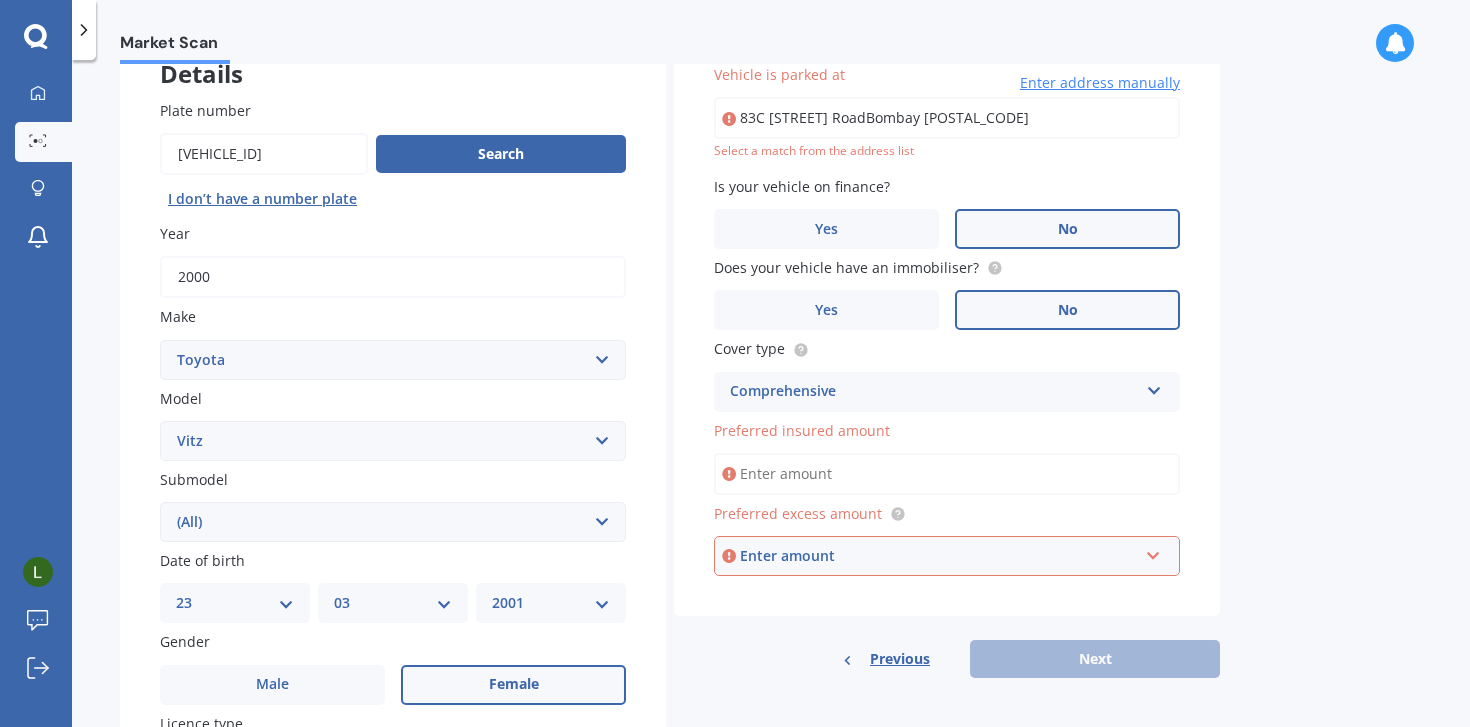 click on "Comprehensive Comprehensive Third Party, Fire & Theft Third Party" at bounding box center (393, 766) 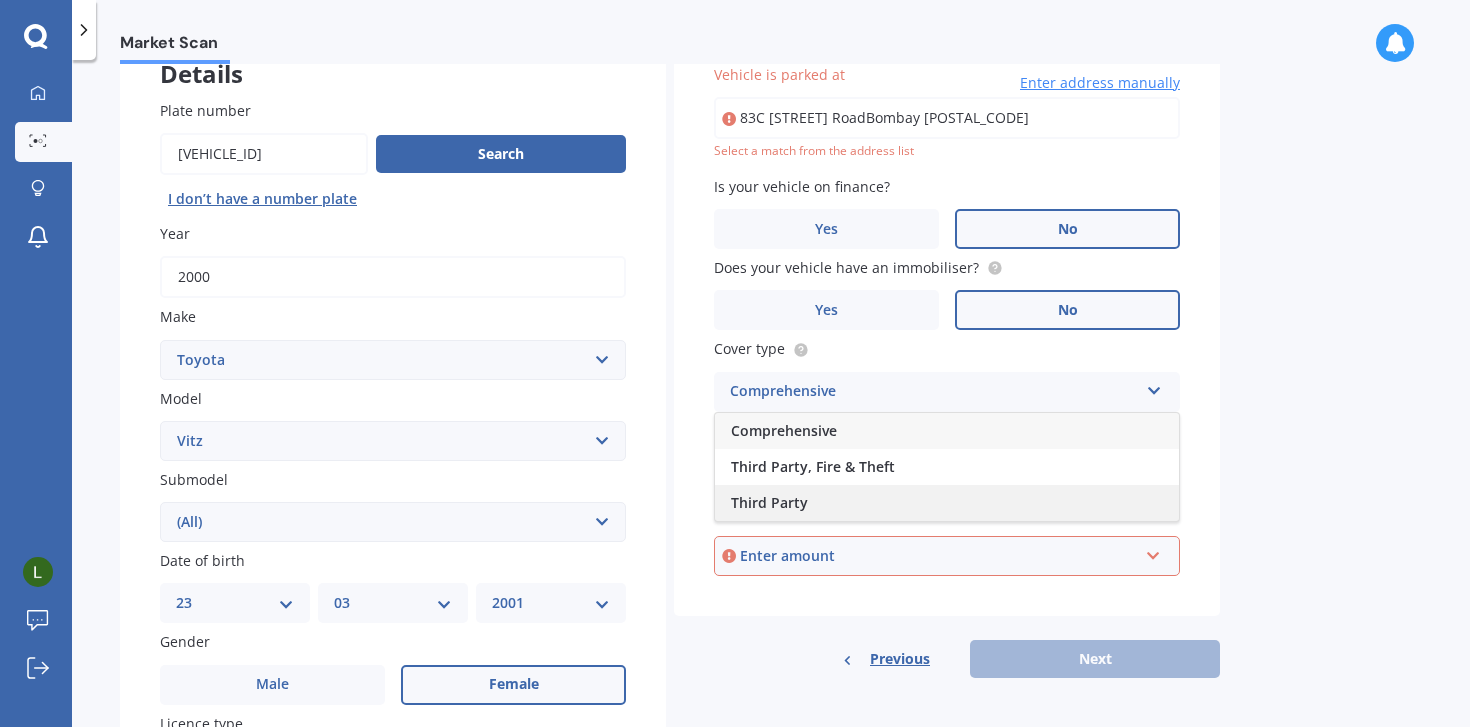 click on "Third Party" at bounding box center (947, 503) 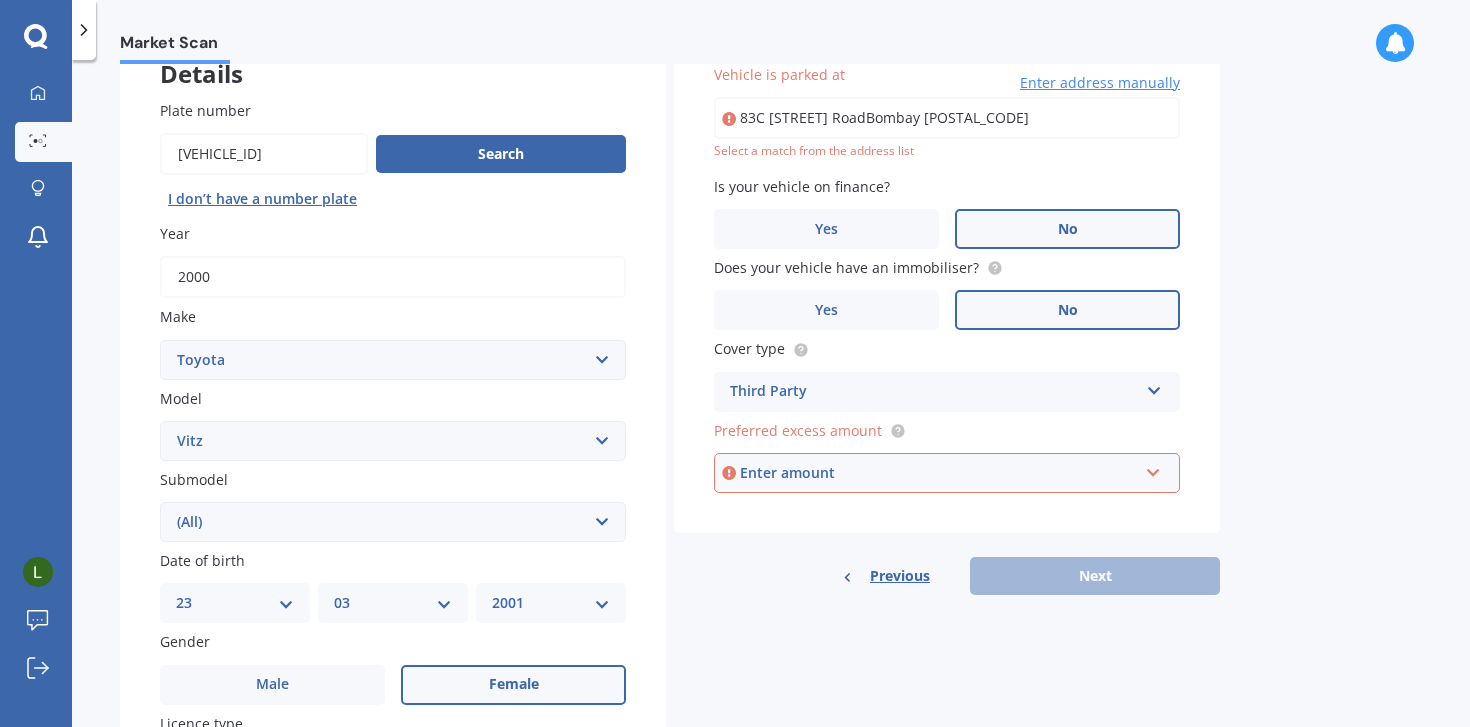 click on "Enter amount" at bounding box center [939, 473] 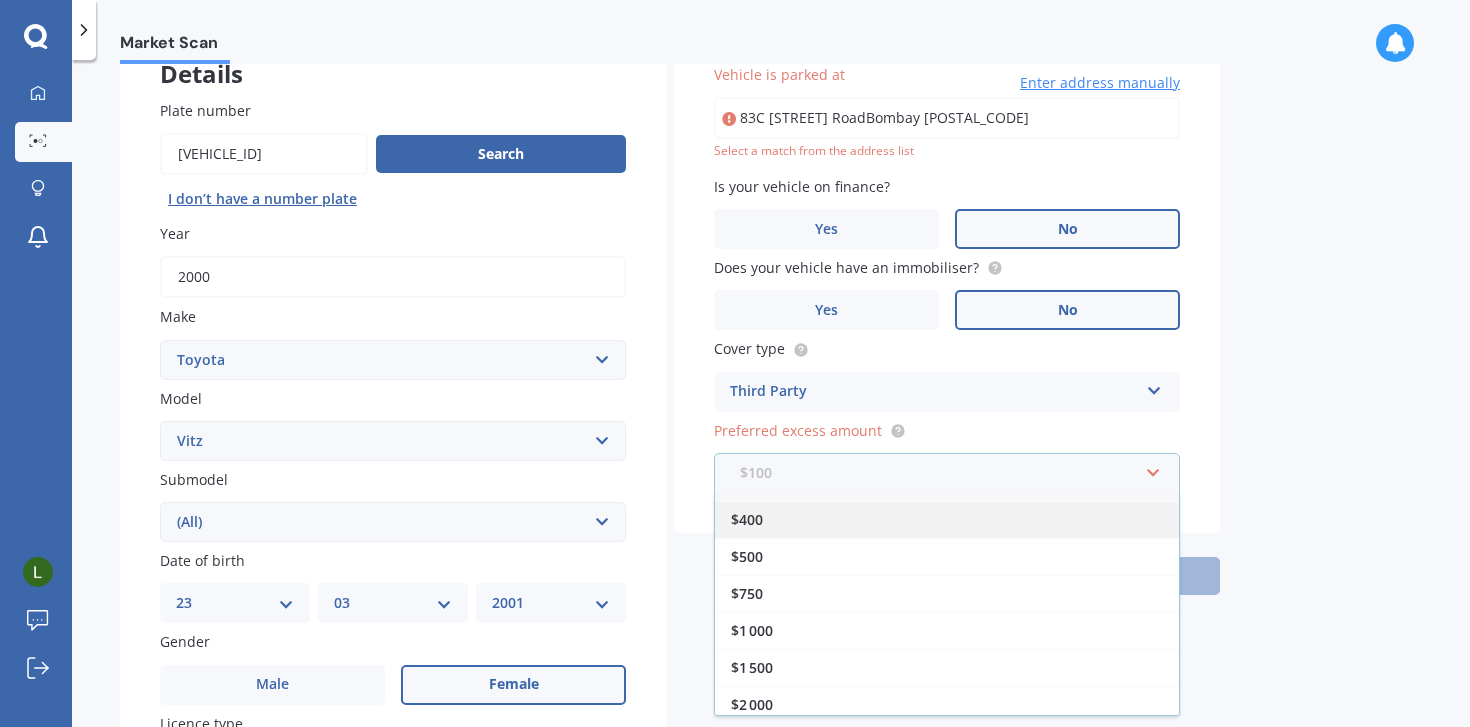scroll, scrollTop: 24, scrollLeft: 0, axis: vertical 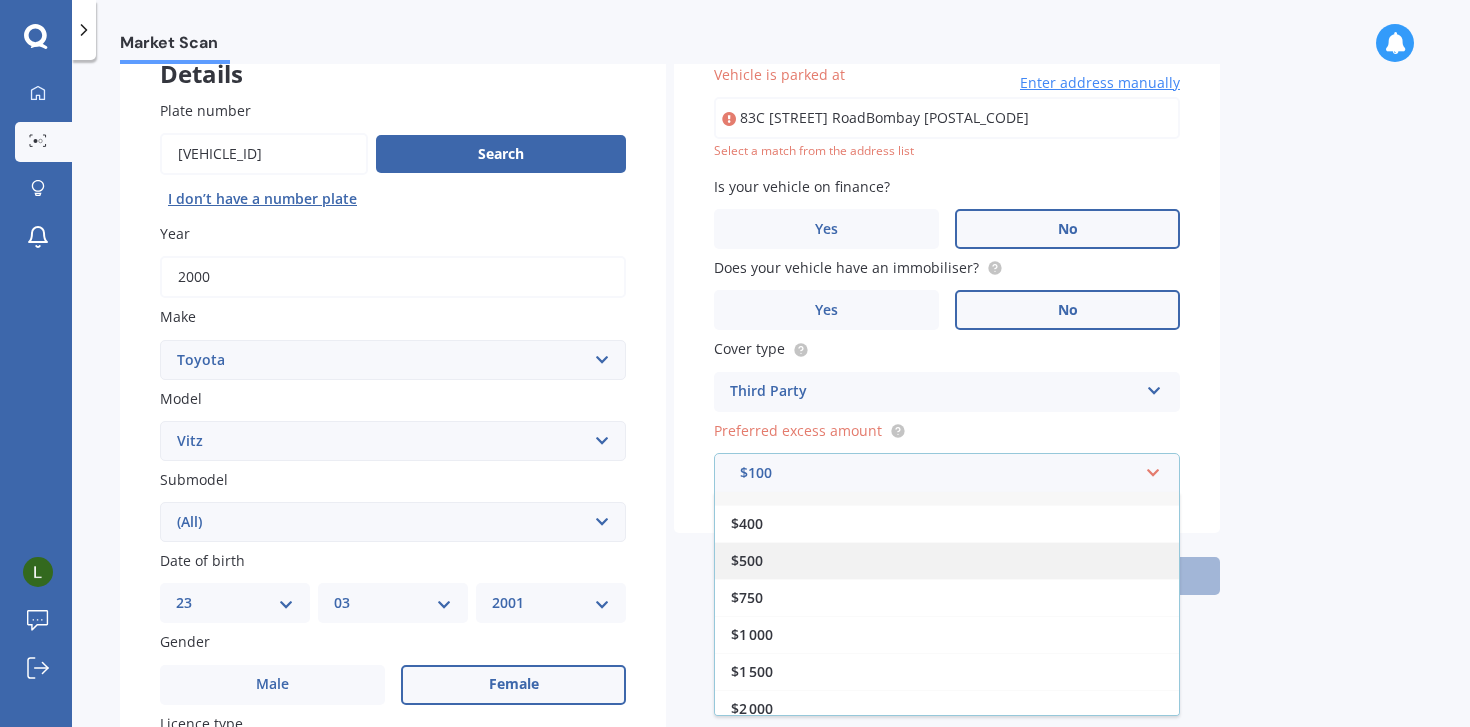 click on "$500" at bounding box center (947, 560) 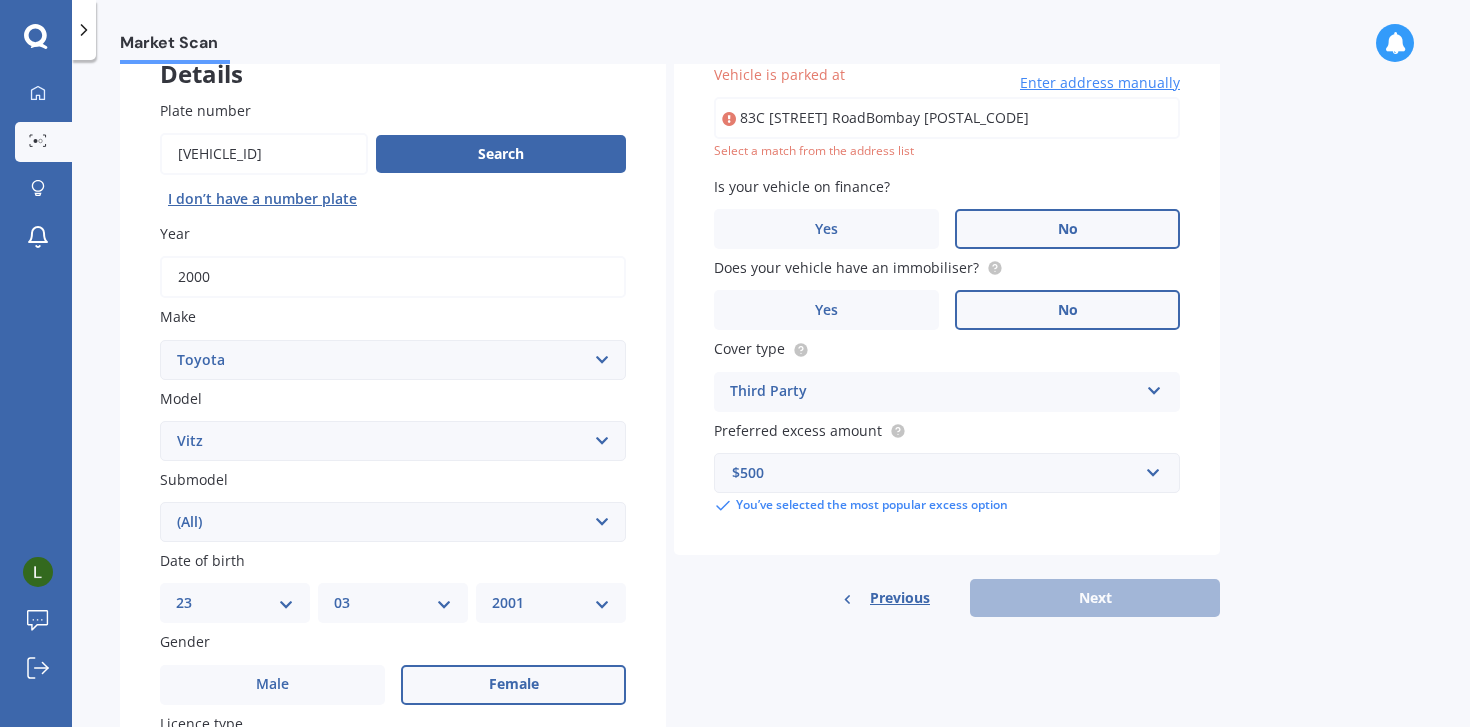 click on "Previous Next" at bounding box center [947, 598] 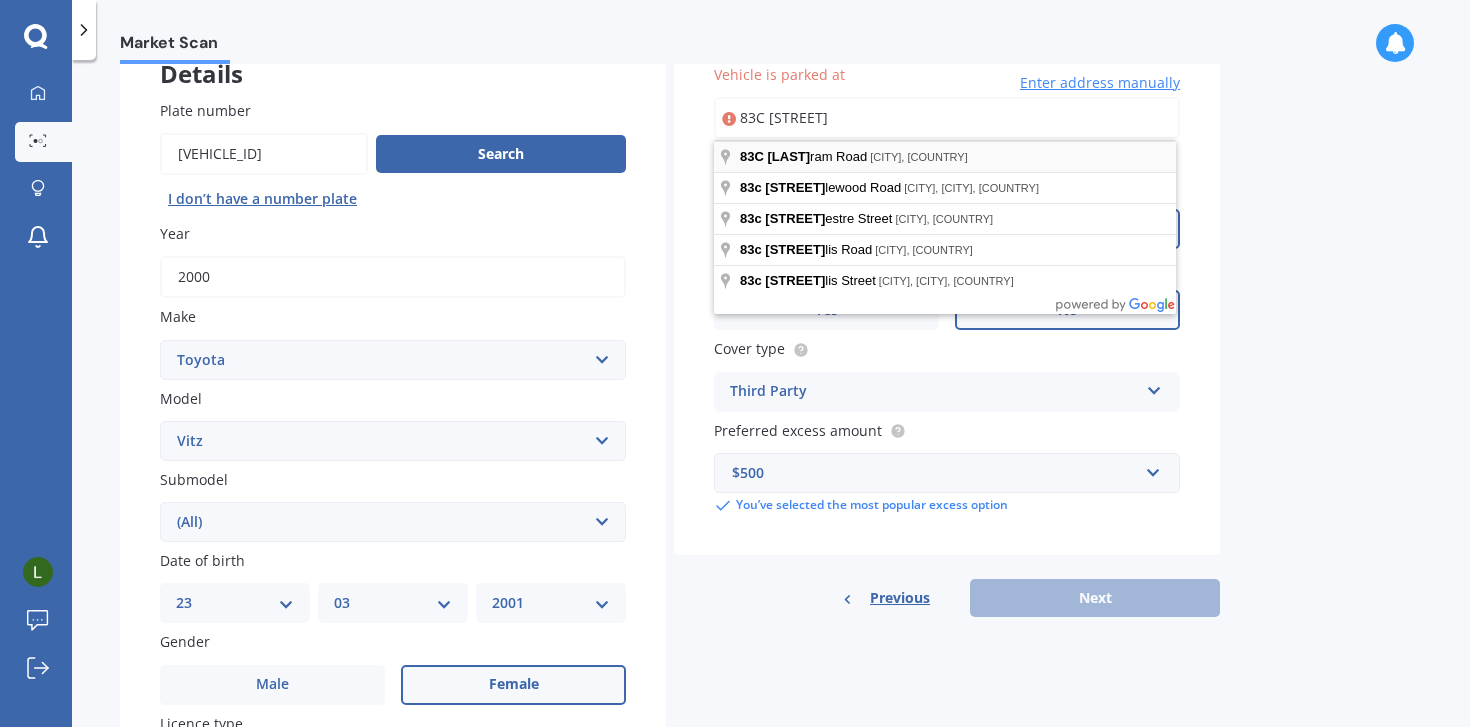 type on "83C [STREET]" 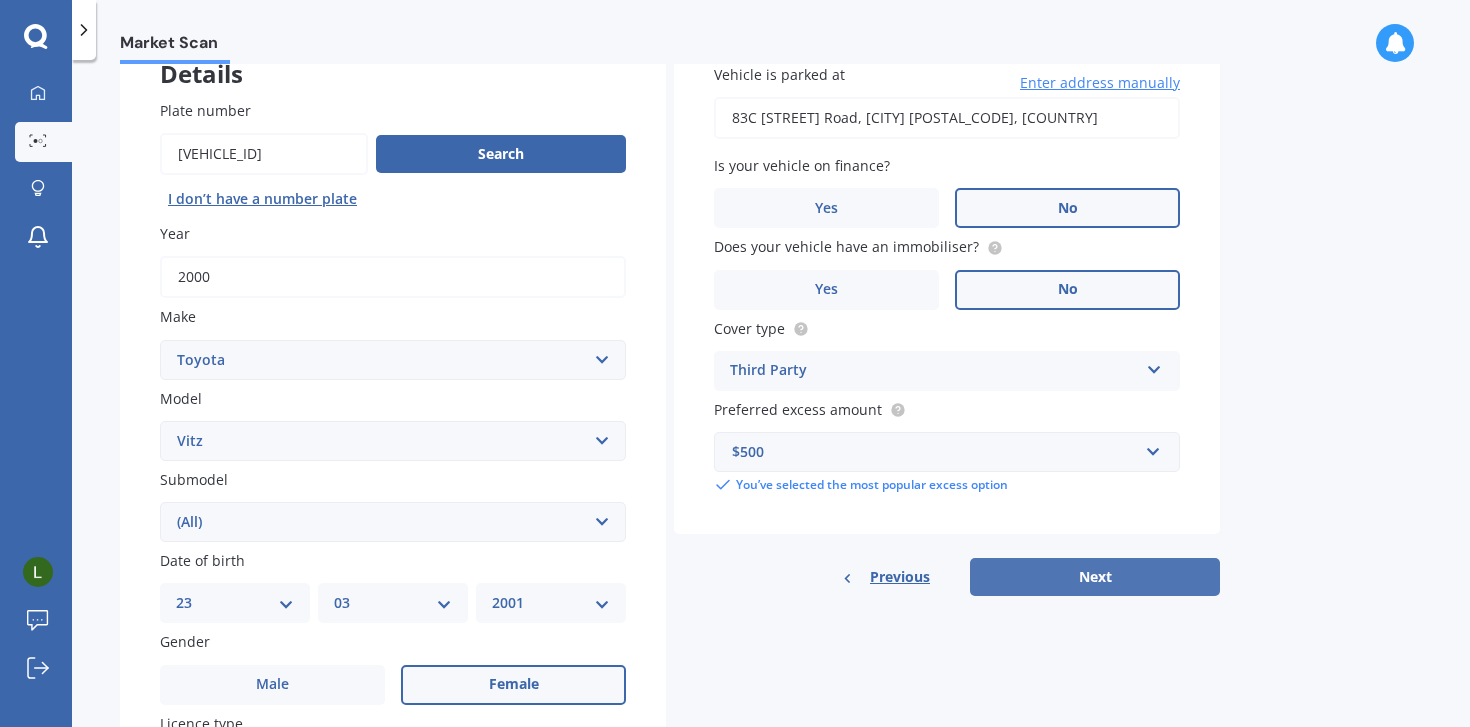 click on "Next" at bounding box center (1095, 577) 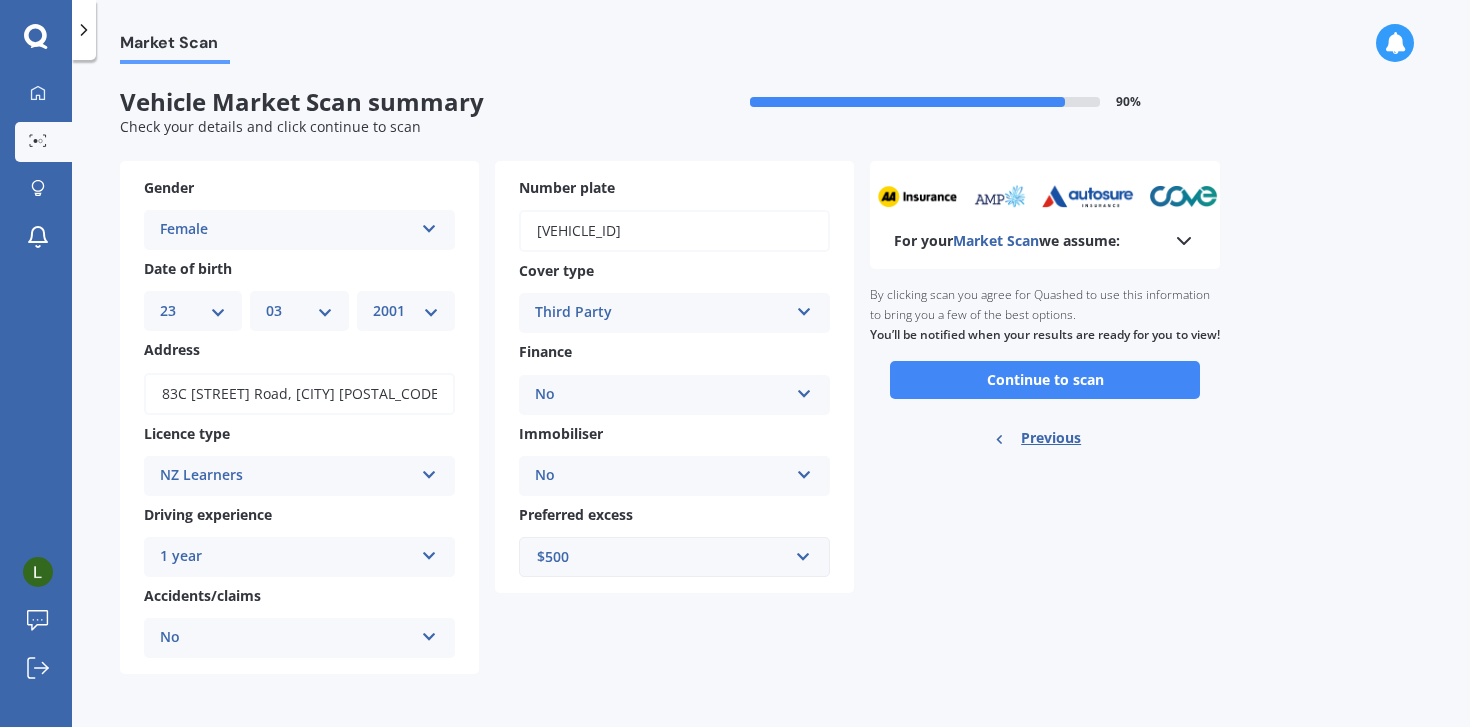 scroll, scrollTop: 0, scrollLeft: 0, axis: both 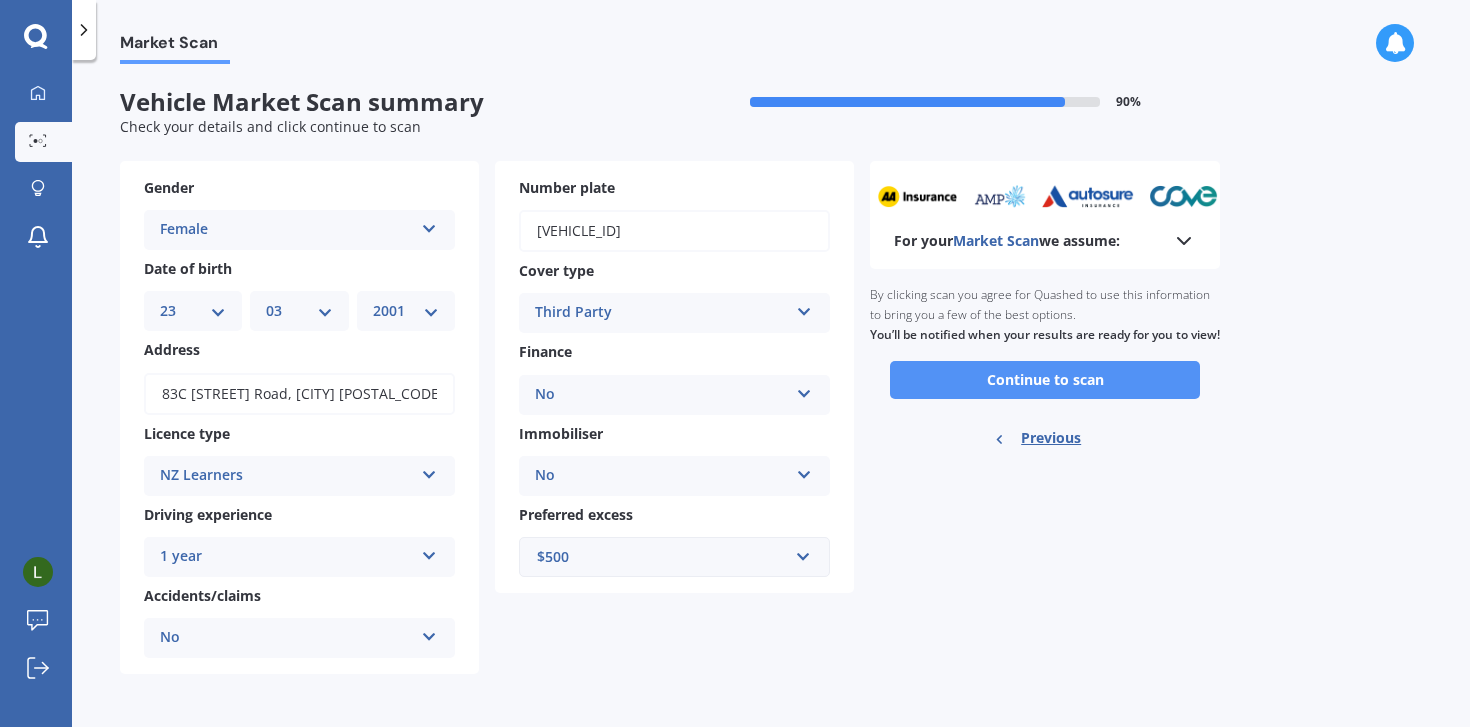 click on "Continue to scan" at bounding box center (1045, 380) 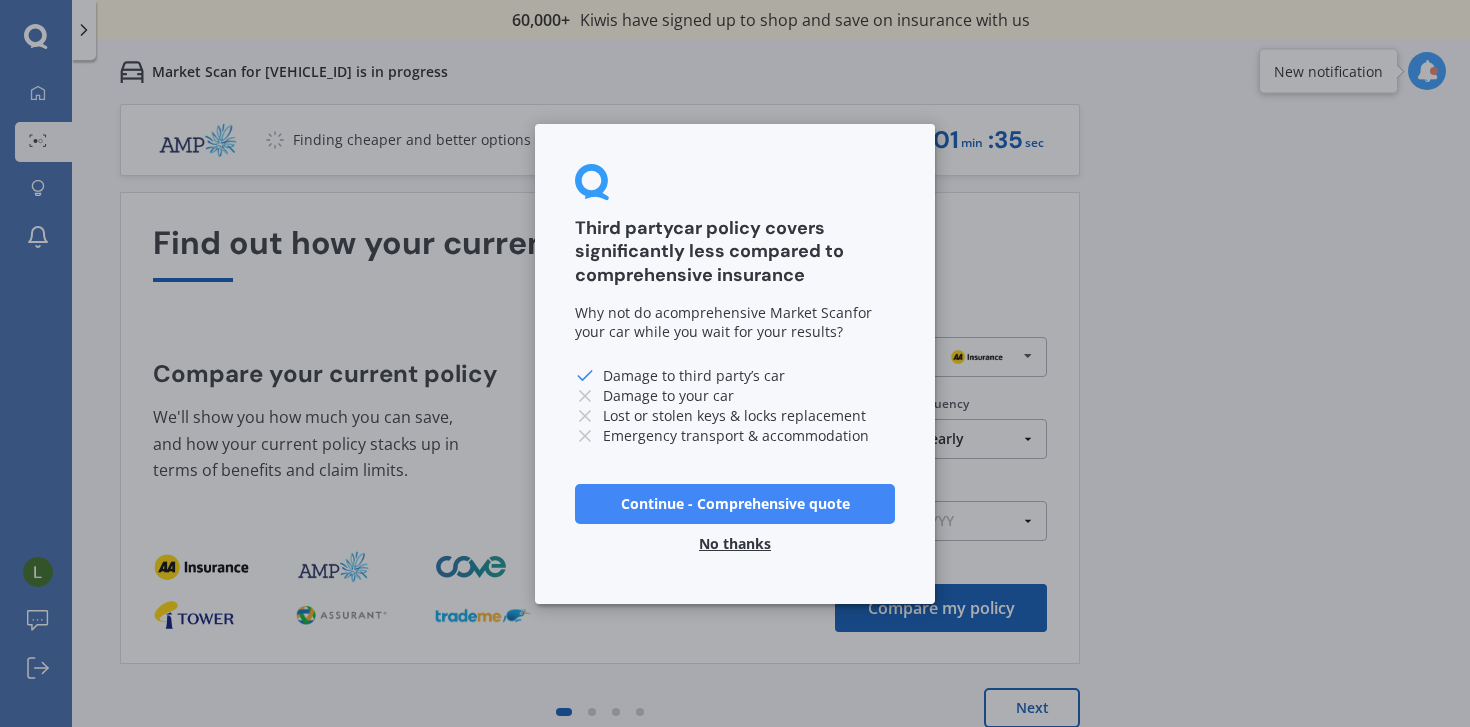 click on "No thanks" at bounding box center (735, 543) 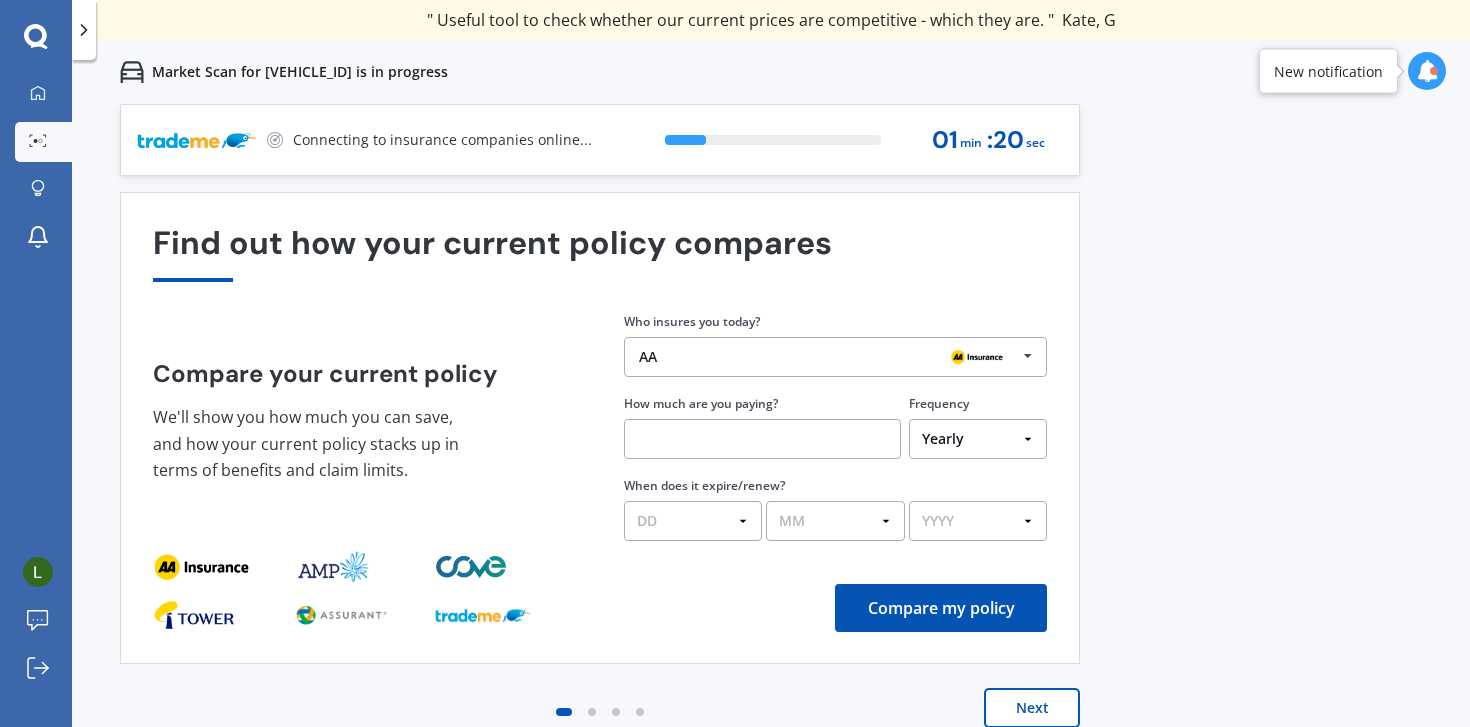 click on "Next" at bounding box center (1032, 708) 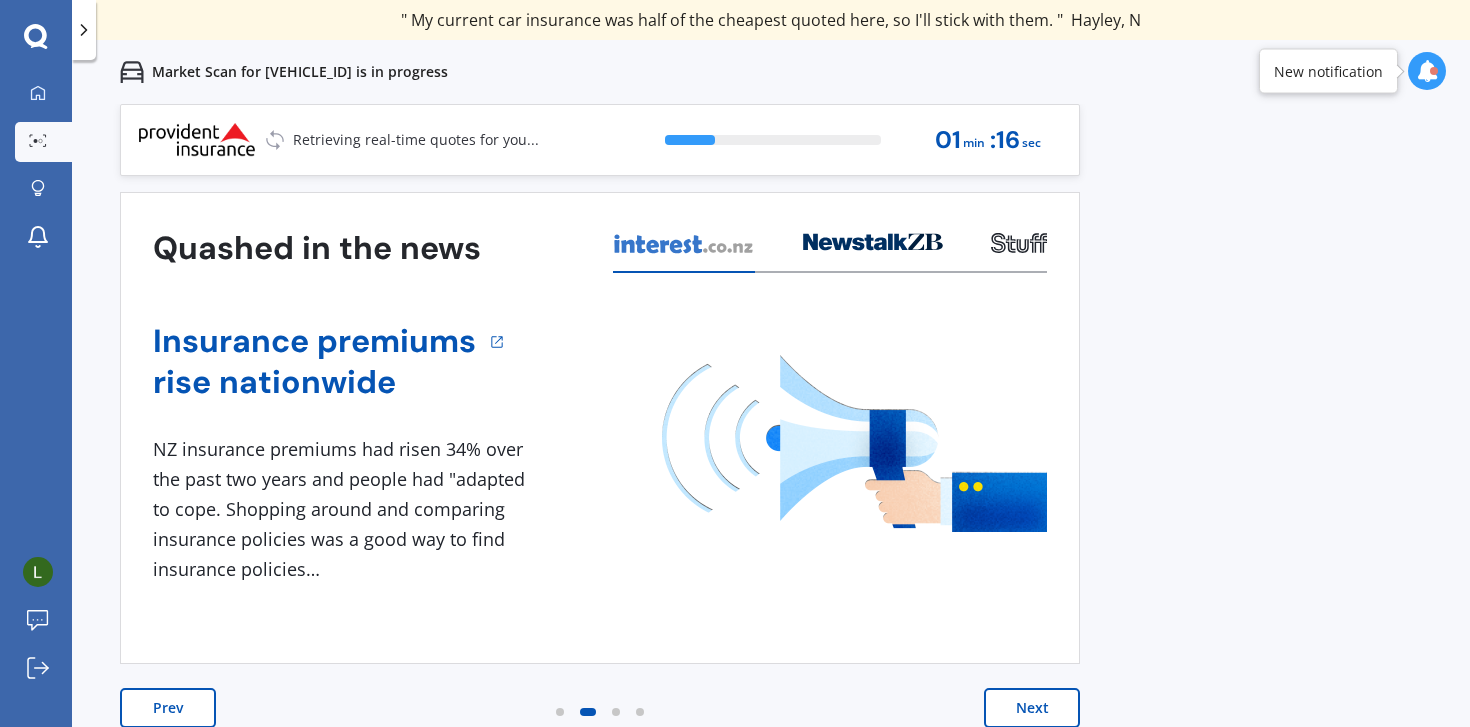 click on "Next" at bounding box center (1032, 708) 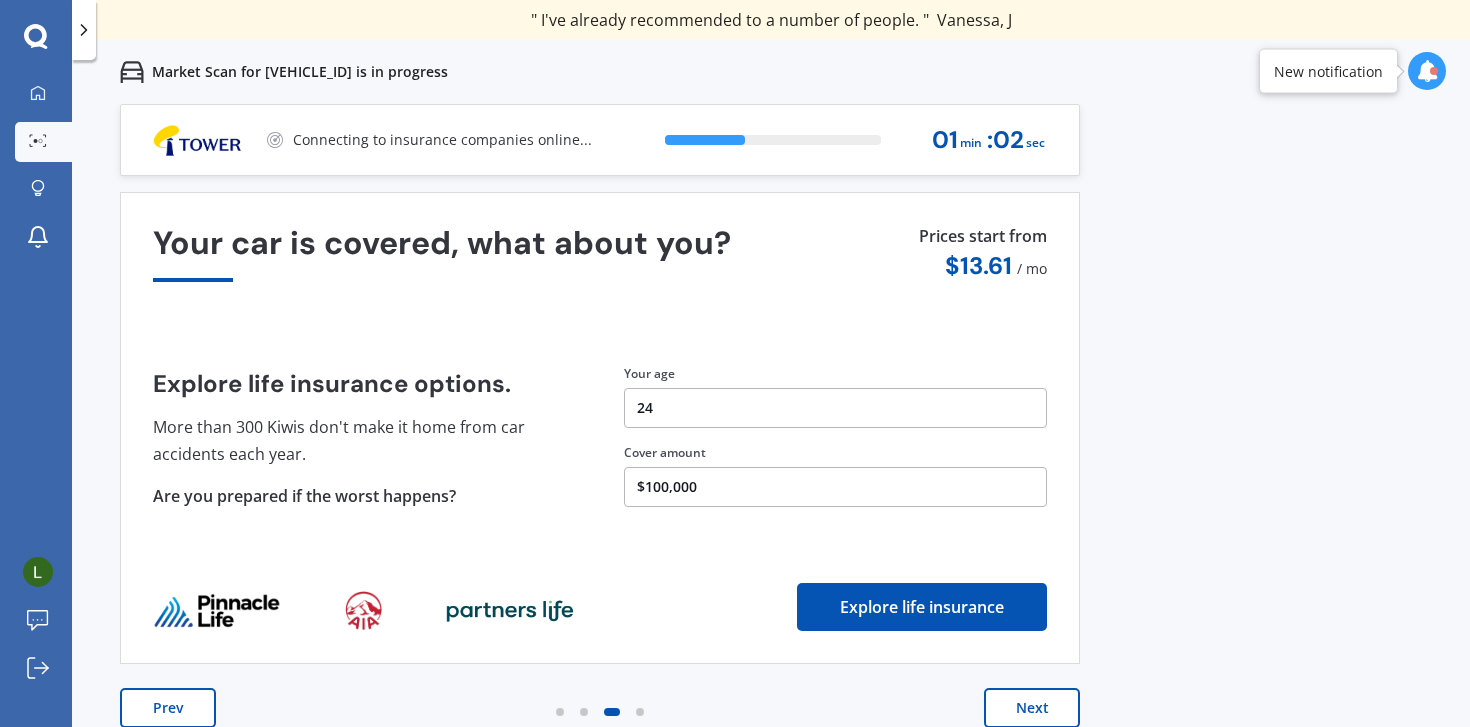 click on "Next" at bounding box center (1032, 708) 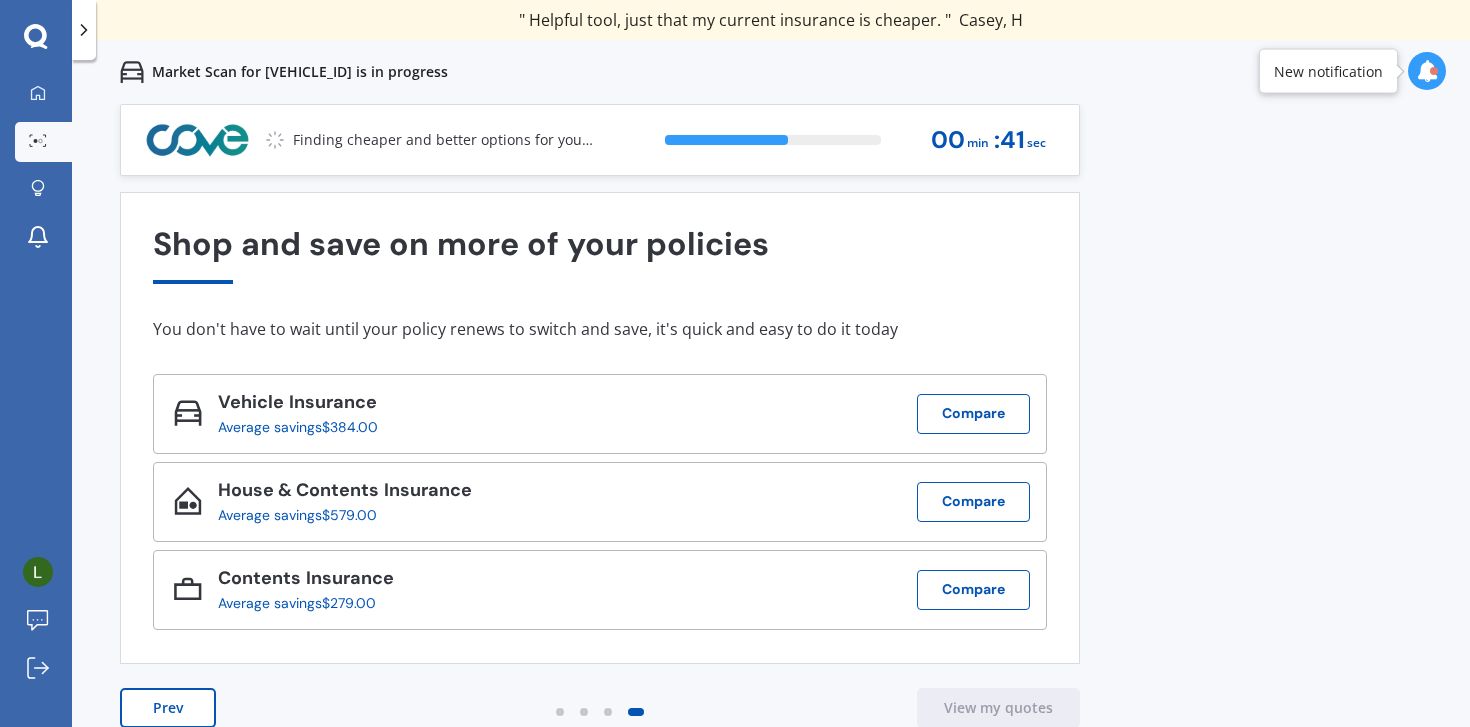 click on "Prev" at bounding box center (168, 708) 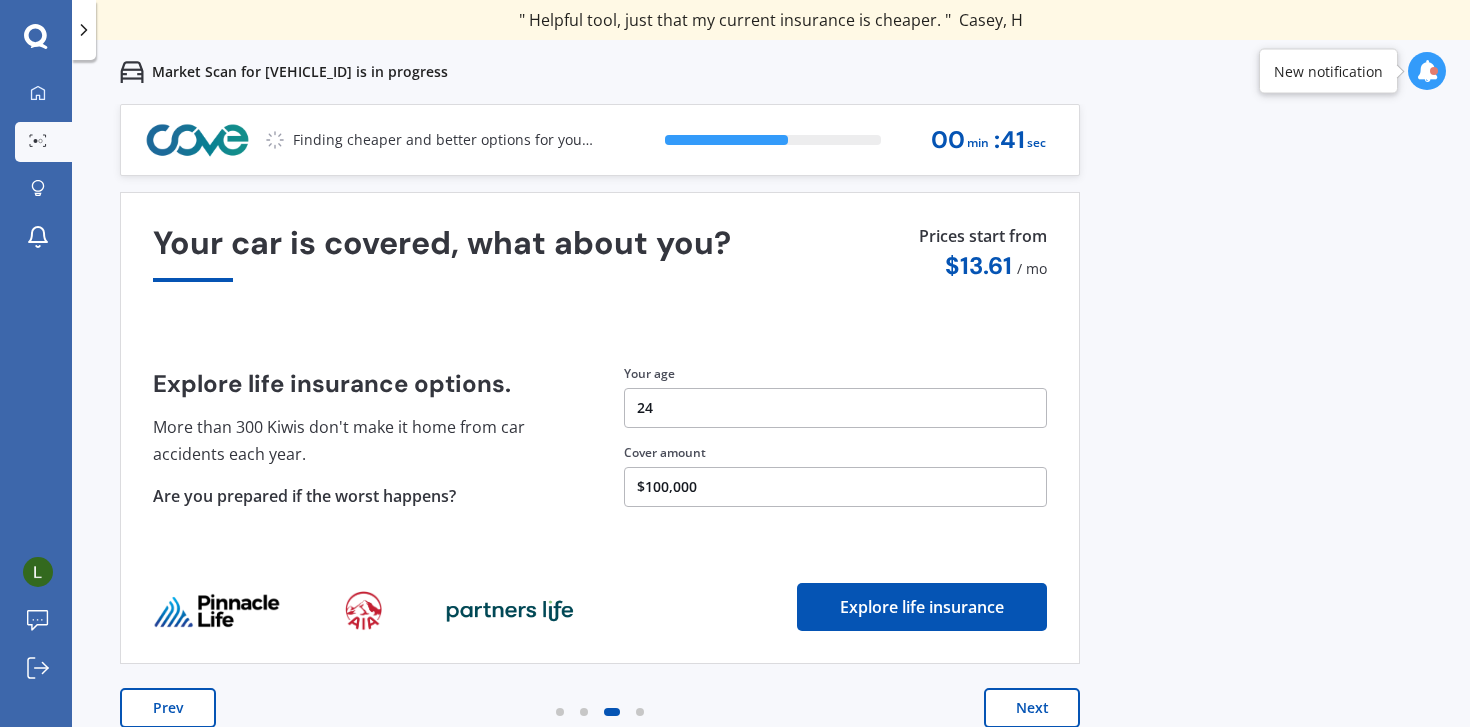 click on "Prev" at bounding box center [168, 708] 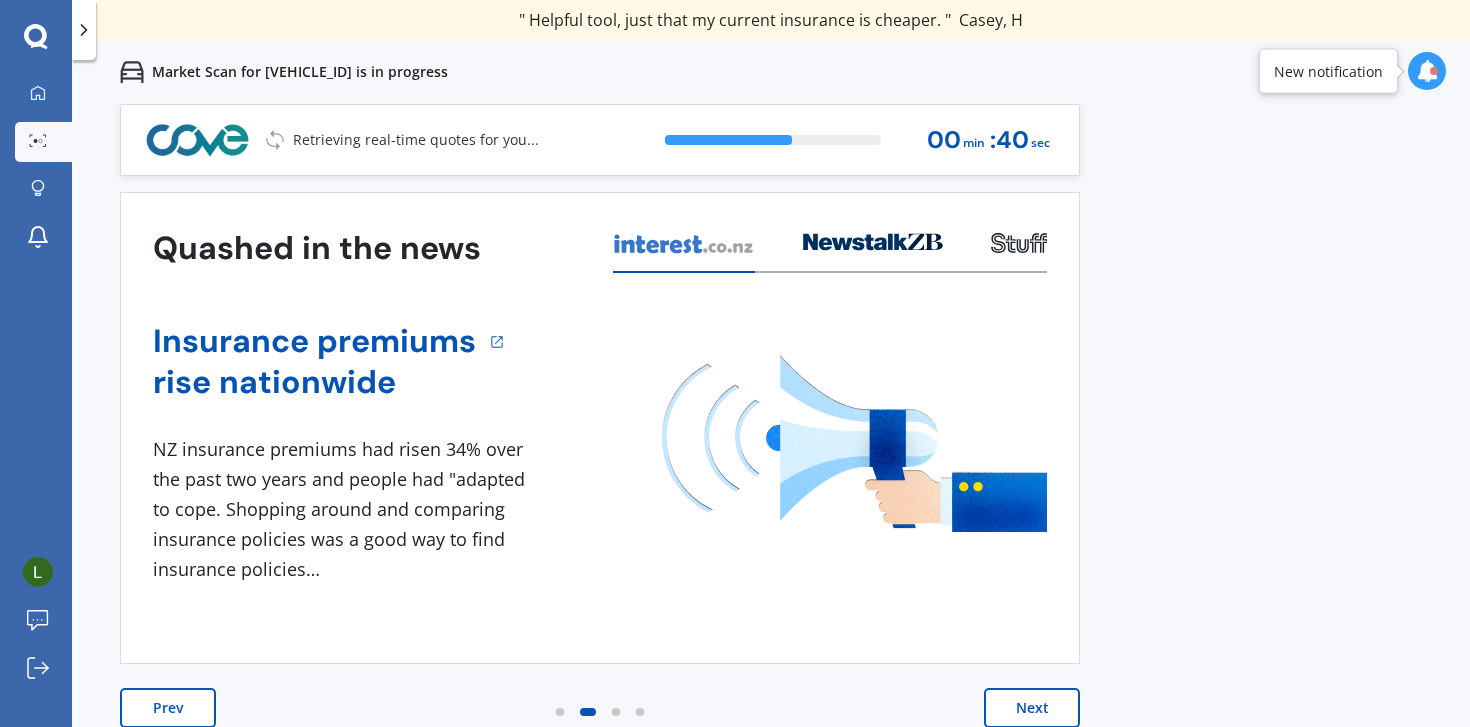 click on "Prev" at bounding box center (168, 708) 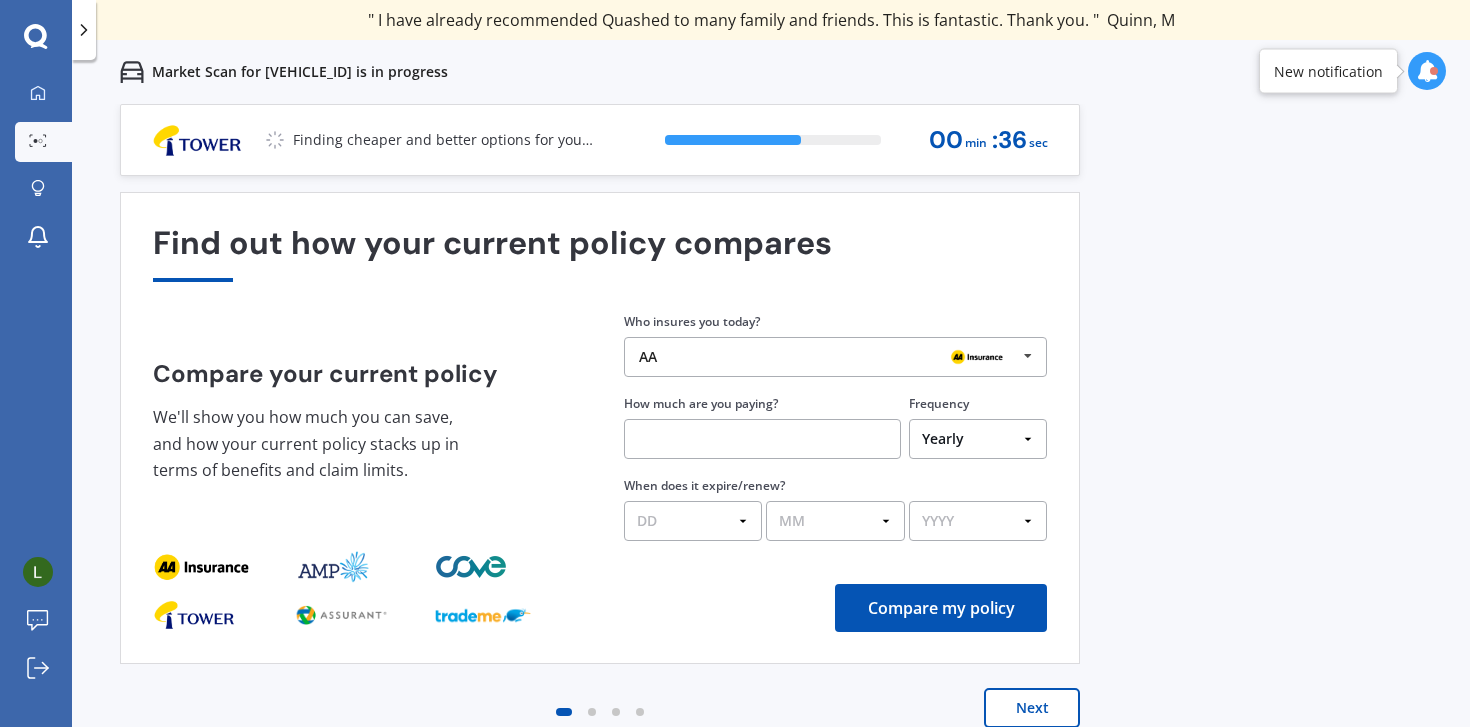 click on "Next" at bounding box center [1032, 708] 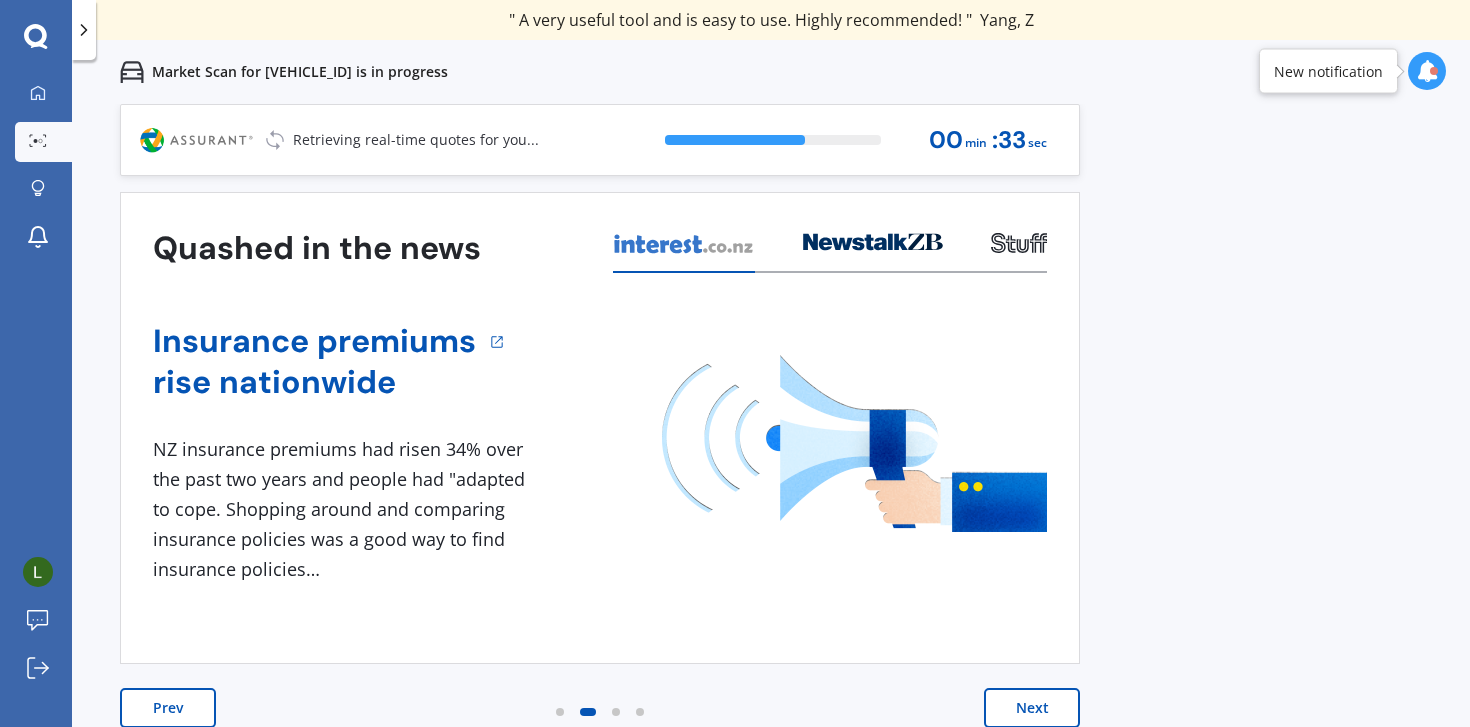 click on "Next" at bounding box center (1032, 708) 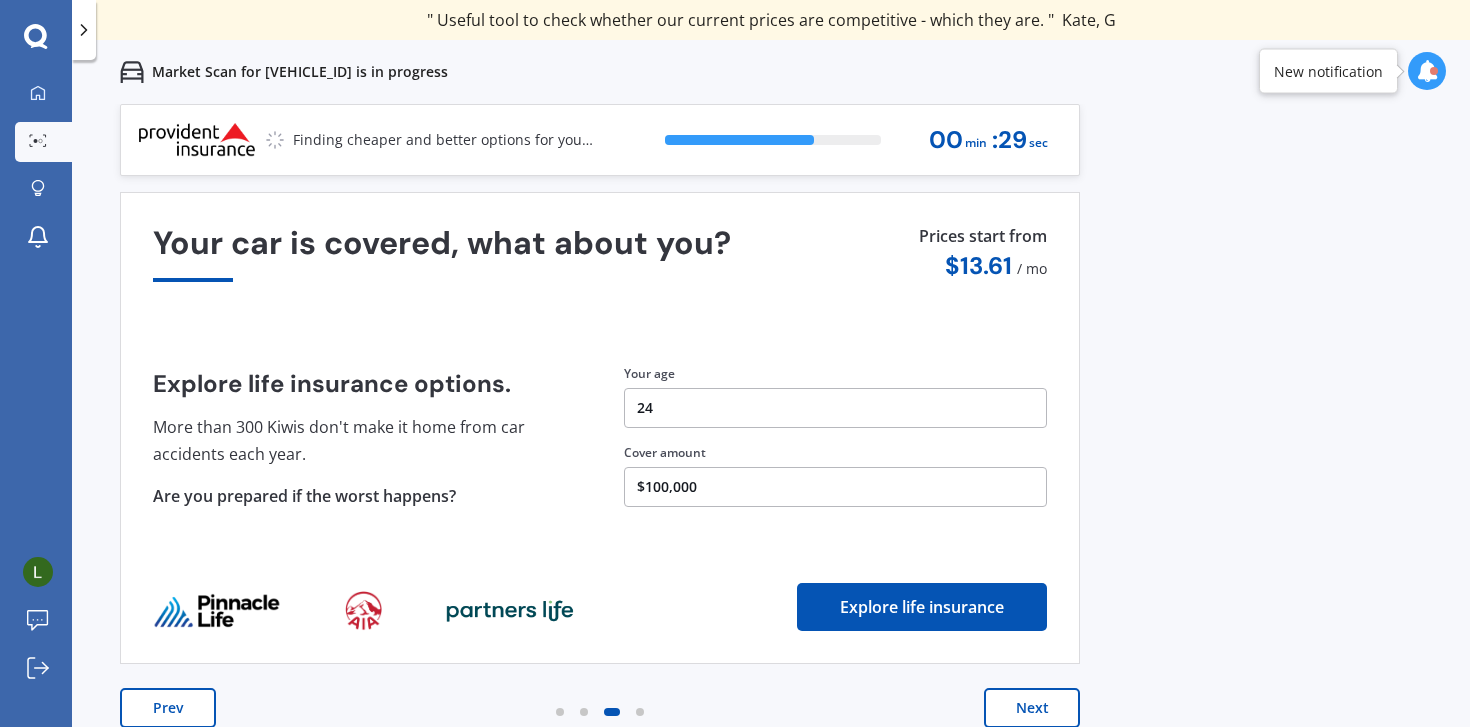 click on "Next" at bounding box center (1032, 708) 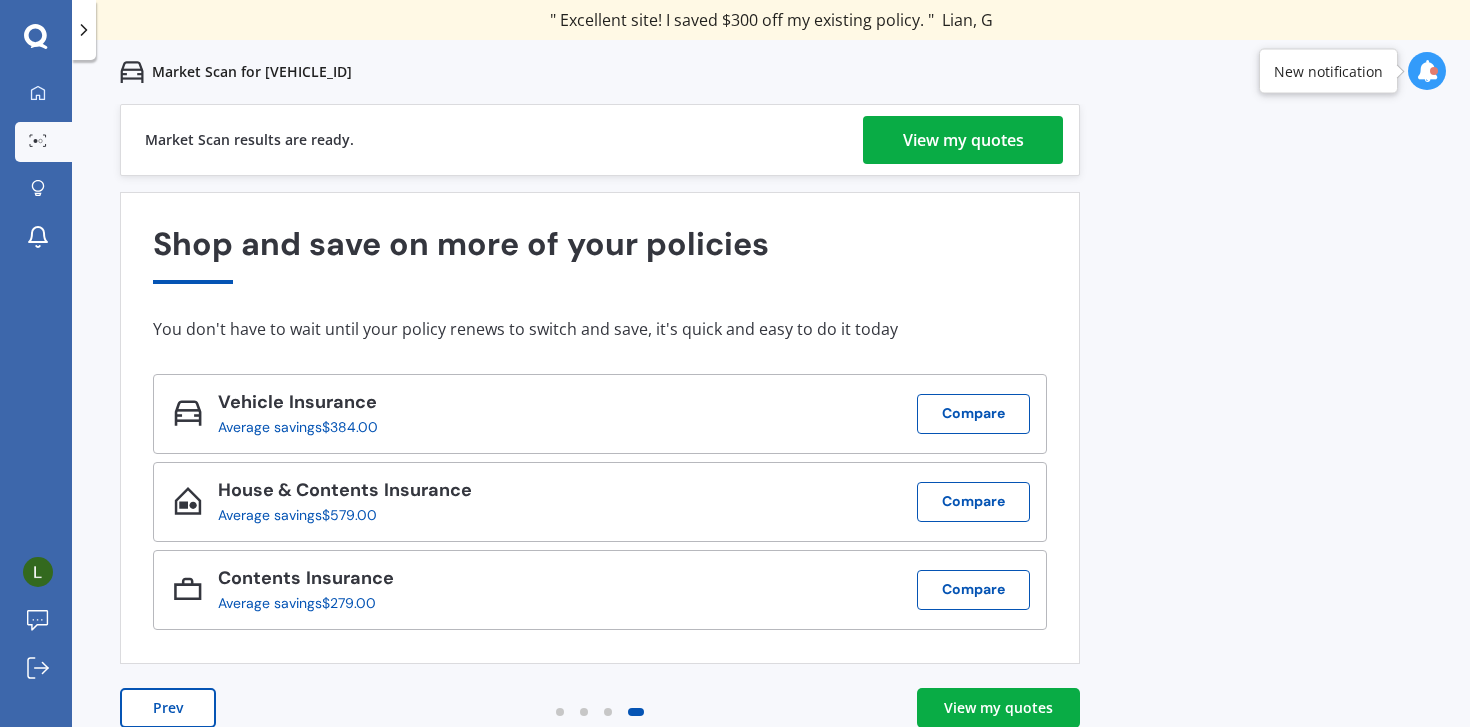 click on "View my quotes" at bounding box center (998, 708) 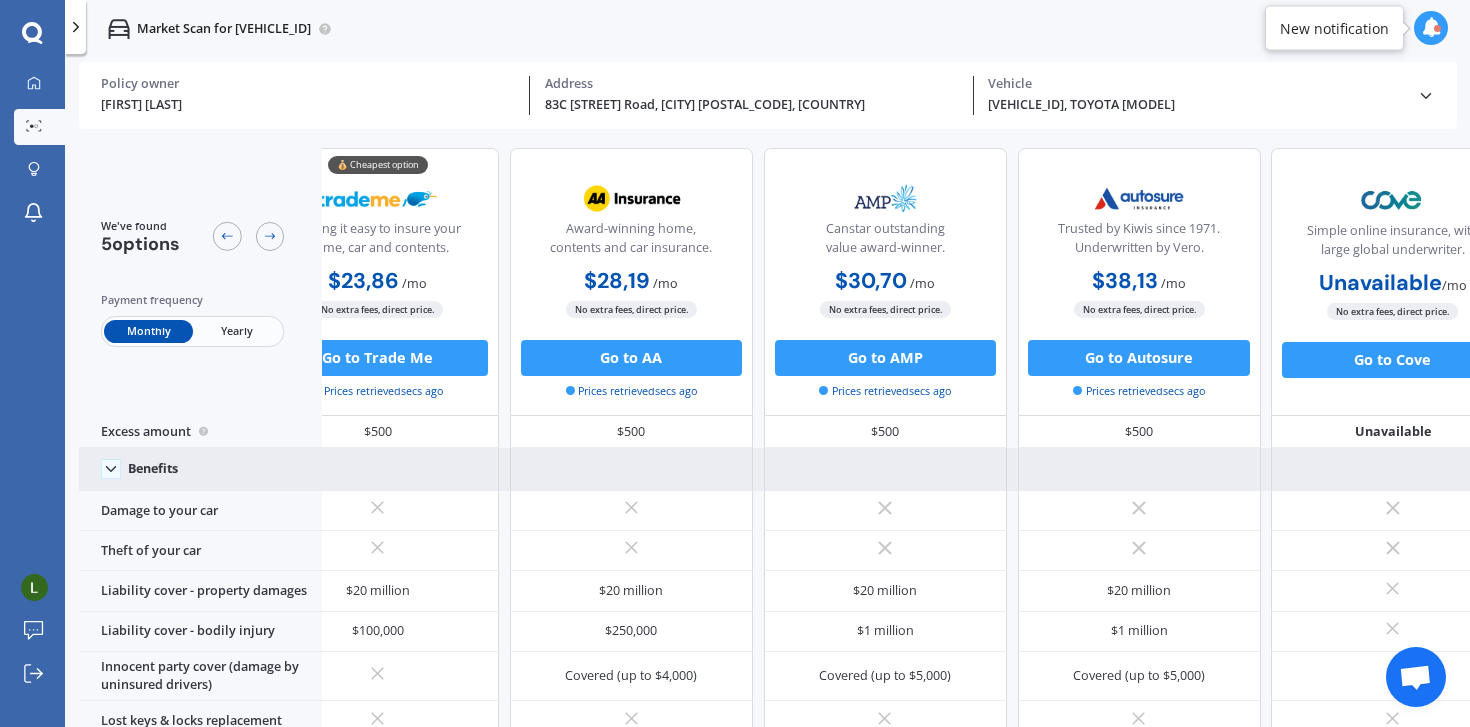 scroll, scrollTop: 0, scrollLeft: 0, axis: both 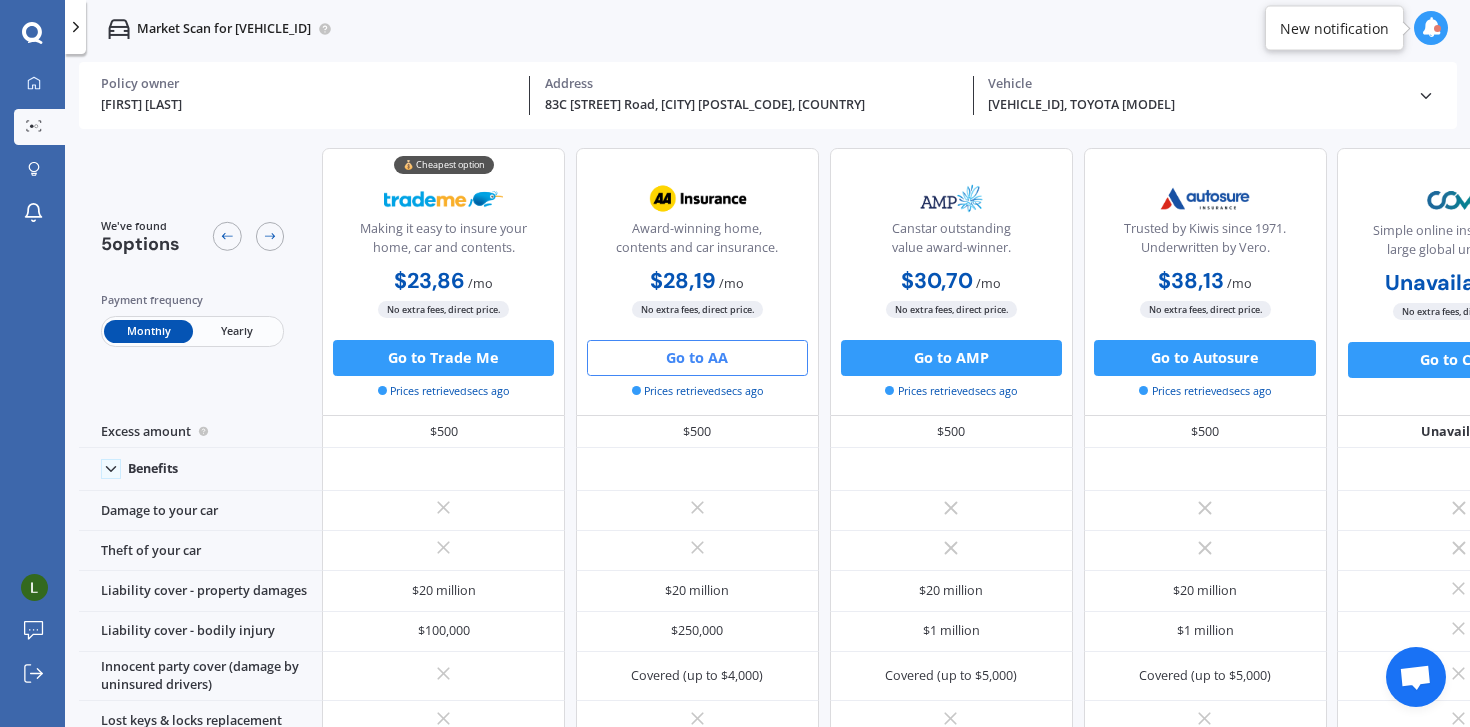 click on "Go to AA" at bounding box center (443, 358) 